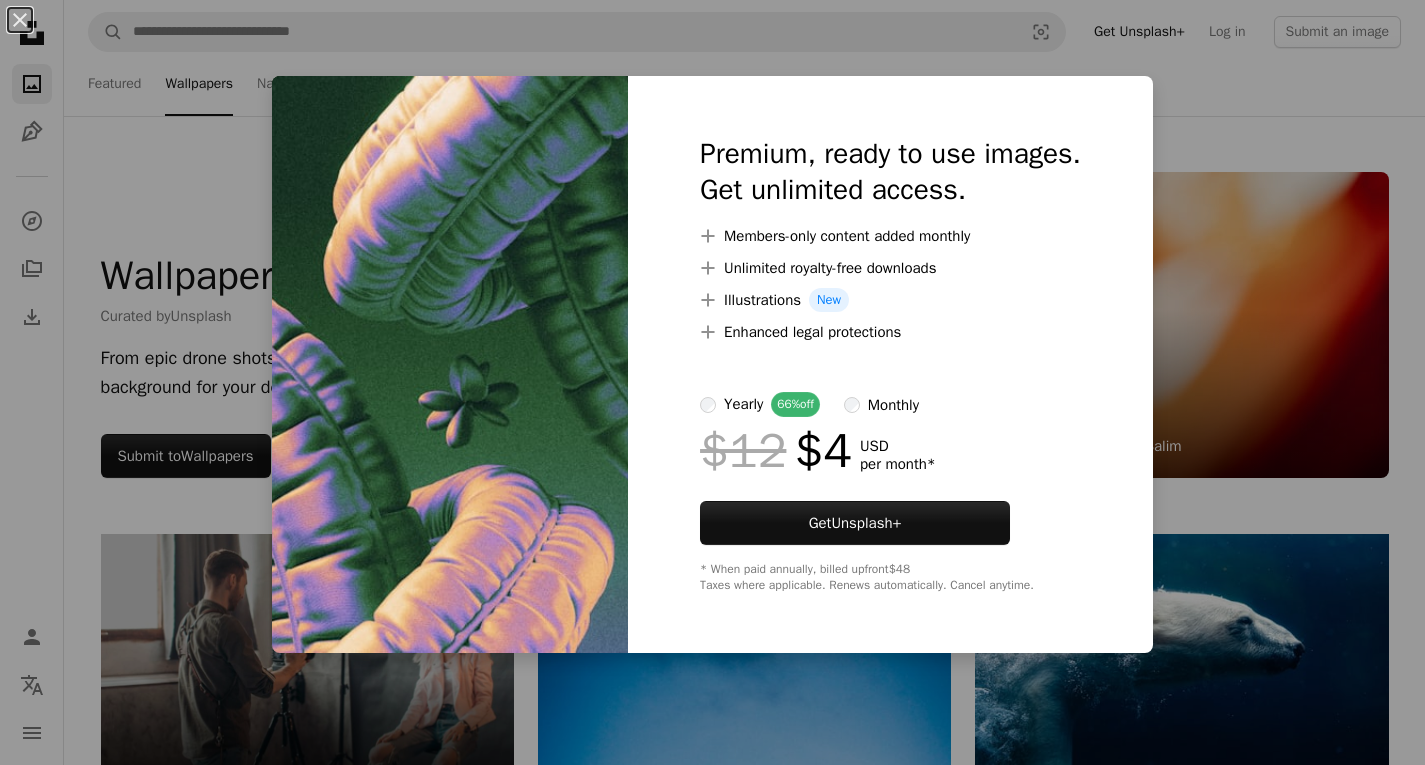 scroll, scrollTop: 2744, scrollLeft: 0, axis: vertical 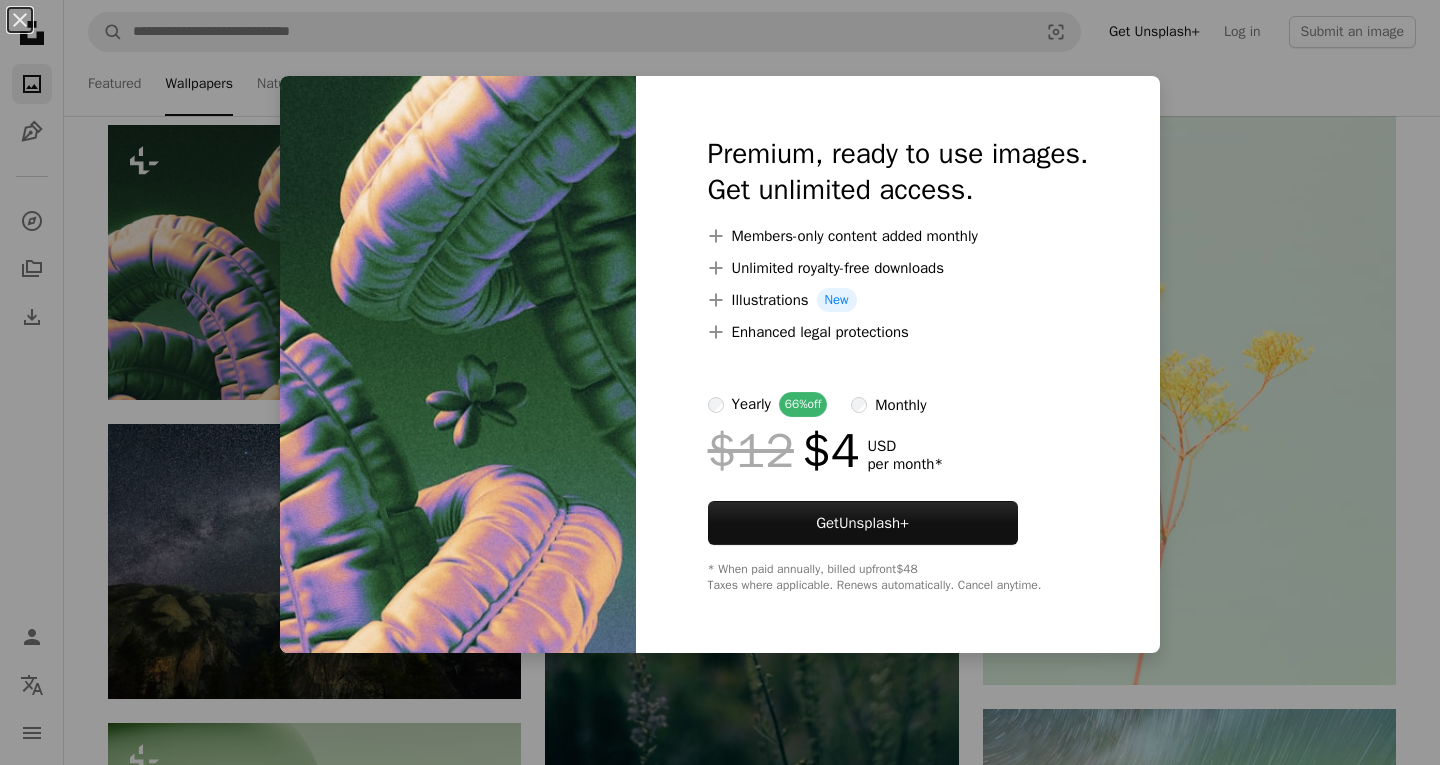click on "An X shape Premium, ready to use images. Get unlimited access. A plus sign Members-only content added monthly A plus sign Unlimited royalty-free downloads A plus sign Illustrations  New A plus sign Enhanced legal protections yearly 66%  off monthly $12   $4 USD per month * Get  Unsplash+ * When paid annually, billed upfront  $48 Taxes where applicable. Renews automatically. Cancel anytime." at bounding box center [720, 382] 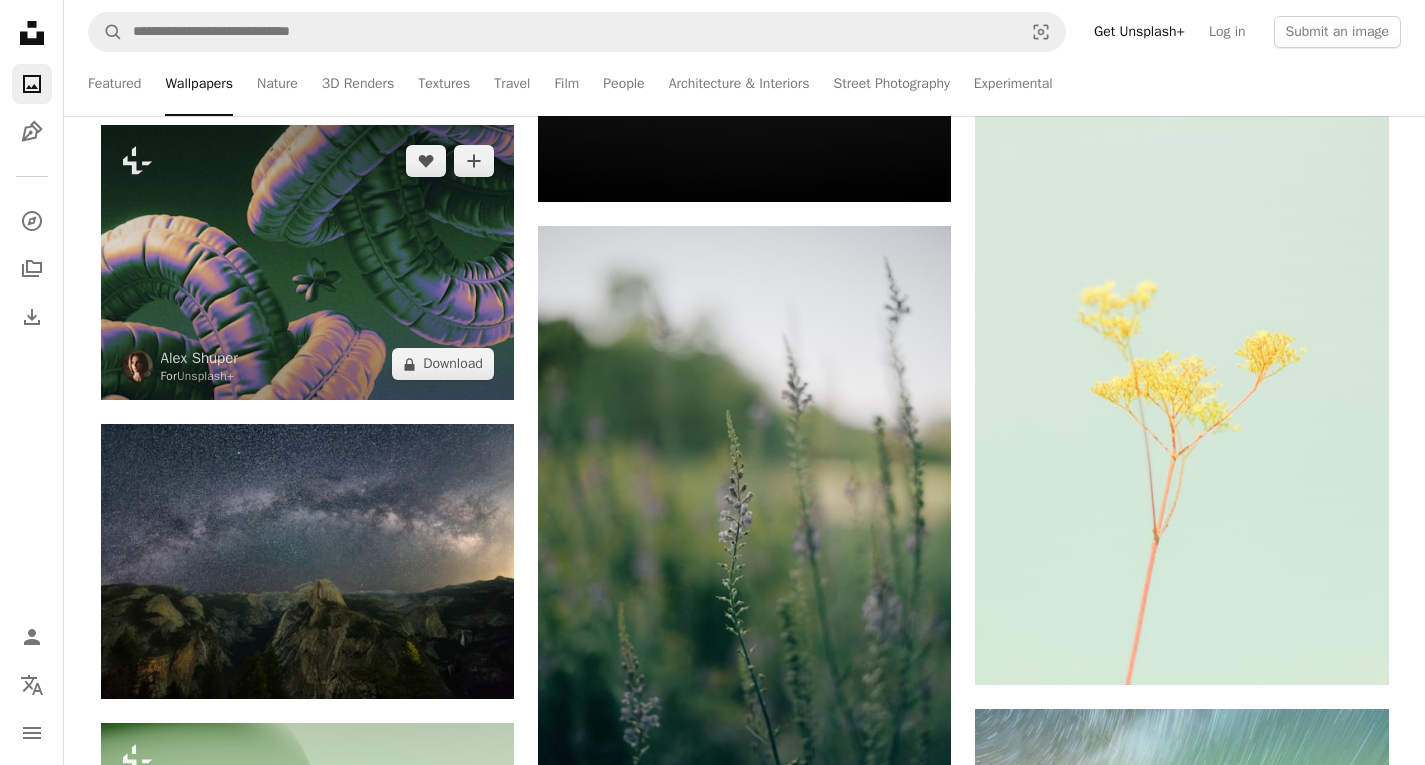 click at bounding box center [307, 262] 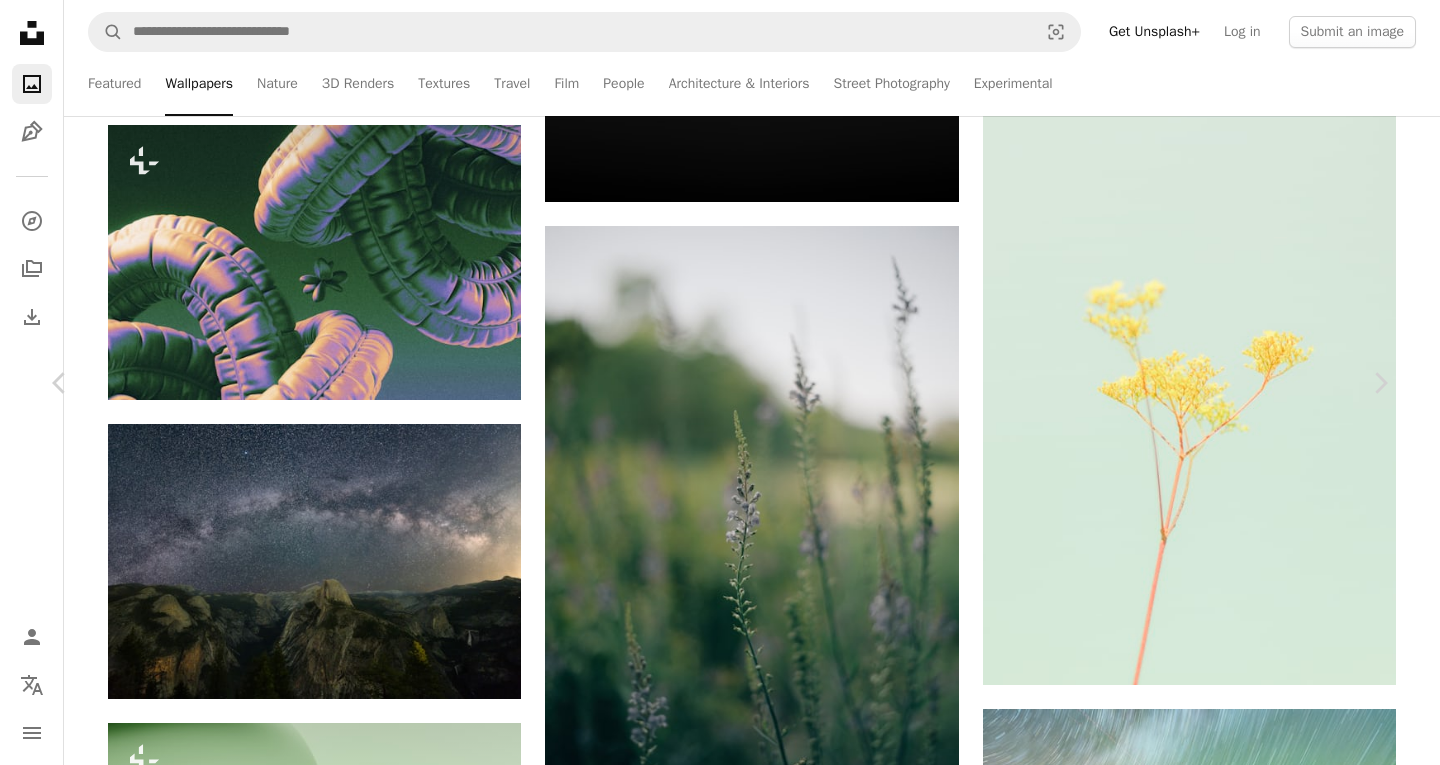 click on "An X shape Chevron left Chevron right [FIRST] [LAST] For  Unsplash+ A heart A plus sign A lock Download Zoom in Featured in Wallpapers A forward-right arrow Share More Actions Abstract › Texture 3D wallpaper in a nostalgic retro style with grainy texture and vintage color palette. Calendar outlined Published  4 days ago Safety Licensed under the  Unsplash+ License wallpaper background abstract vintage minimalist backdrop retro 3d render digital image wallpapers backgrounds digital art grain retro wallpaper nostalgia 3d art film grain nostalgic 3d image renders Creative Commons images From this series Chevron right Plus sign for Unsplash+ Plus sign for Unsplash+ Plus sign for Unsplash+ Plus sign for Unsplash+ Plus sign for Unsplash+ Related images Plus sign for Unsplash+ A heart A plus sign [FIRST] [LAST] For  Unsplash+ A lock Download Plus sign for Unsplash+ A heart A plus sign [FIRST] [LAST] For  Unsplash+ A lock Download A heart" at bounding box center (720, 4293) 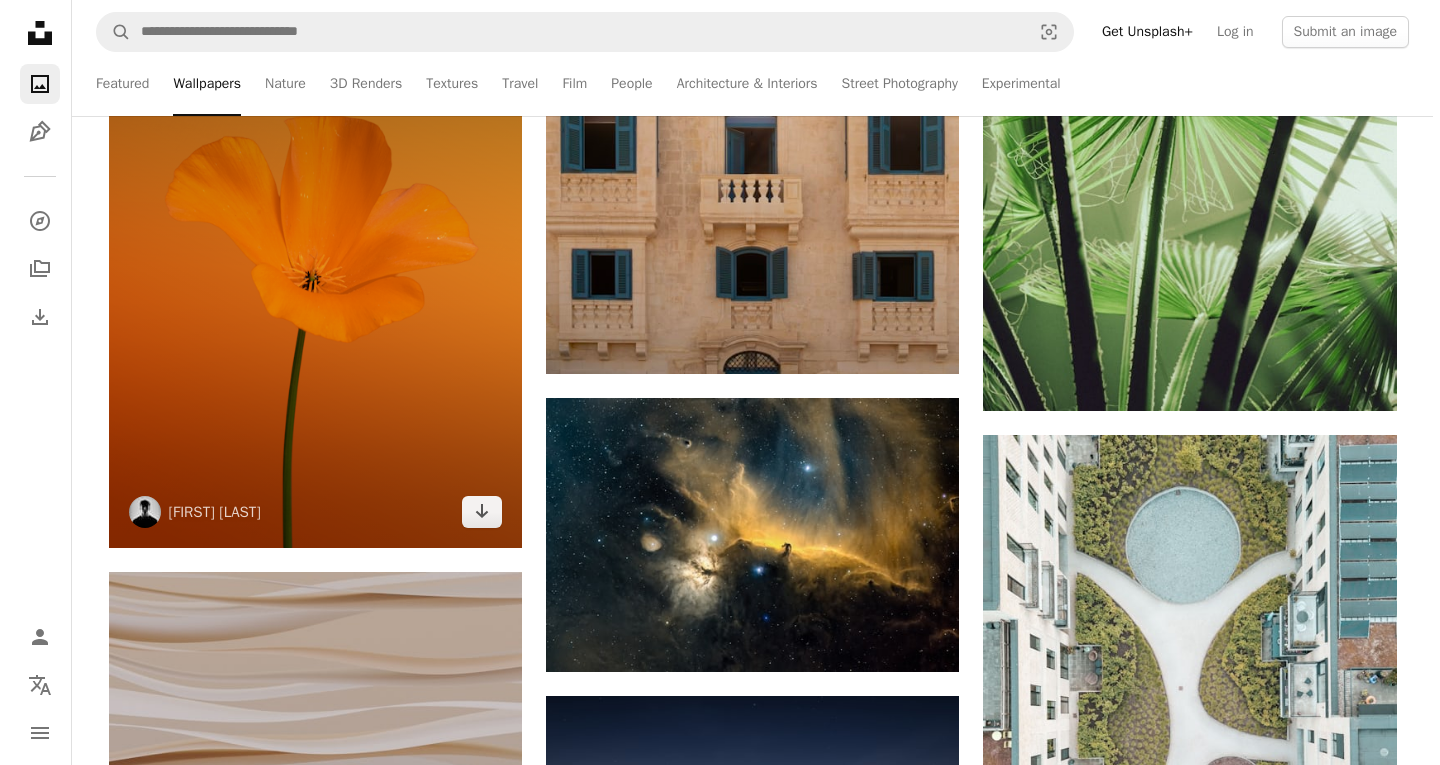 scroll, scrollTop: 16728, scrollLeft: 0, axis: vertical 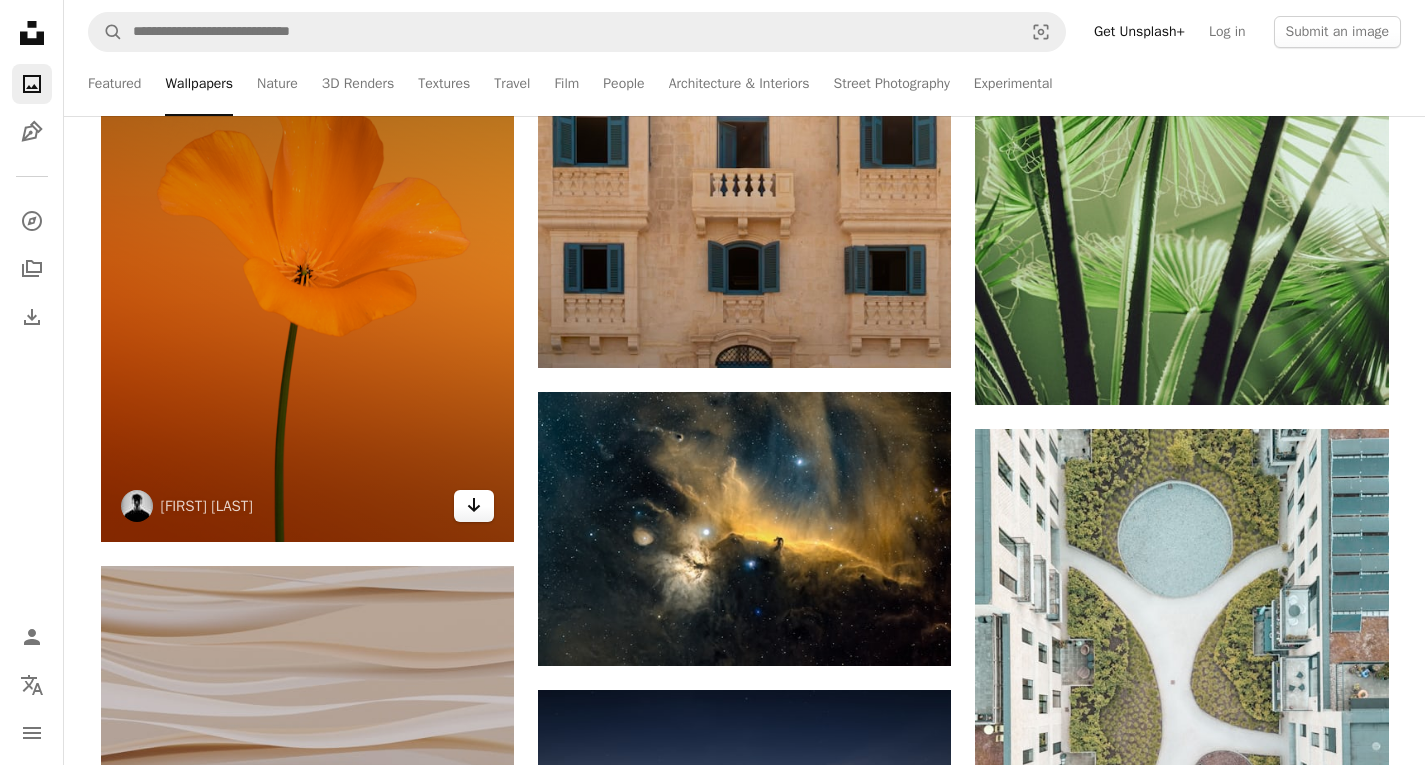 click on "Arrow pointing down" at bounding box center [474, 506] 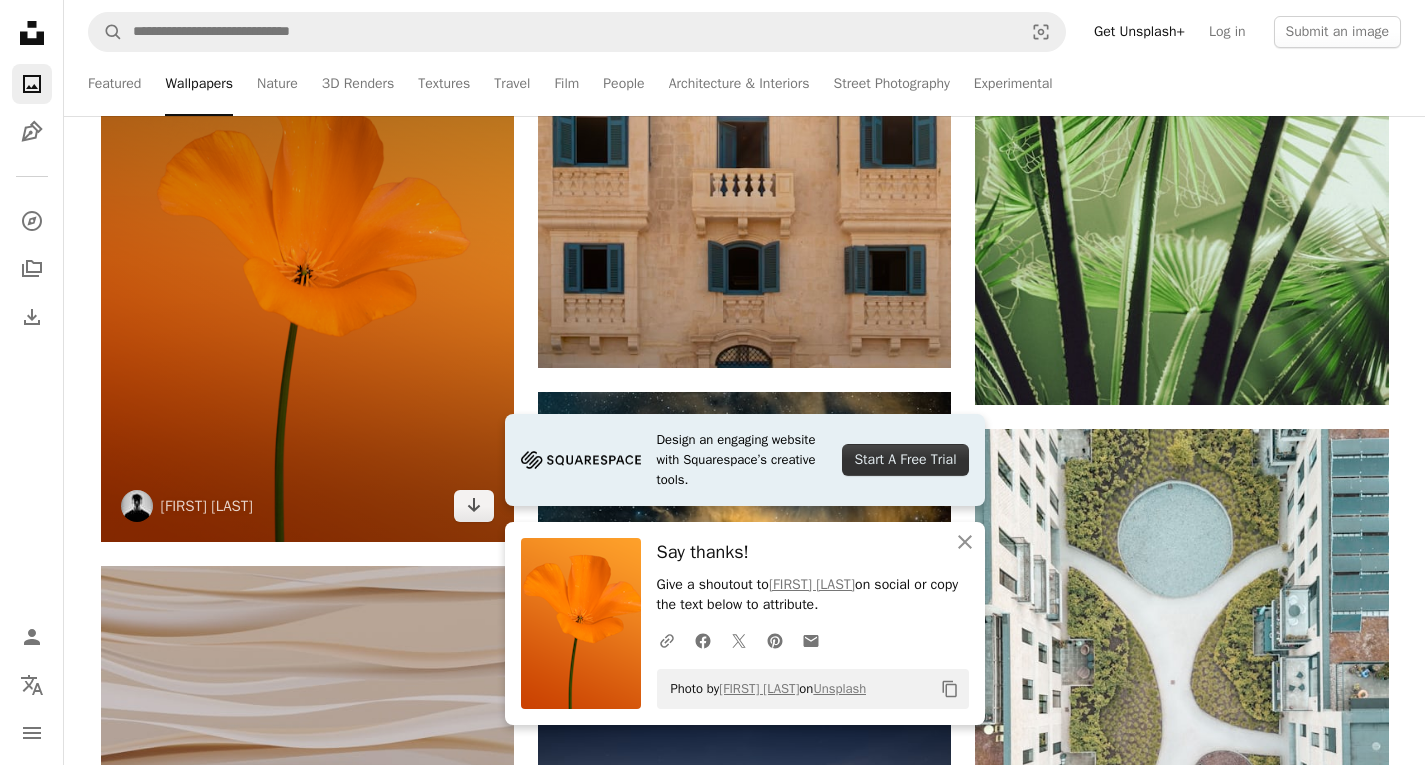 click at bounding box center (307, 284) 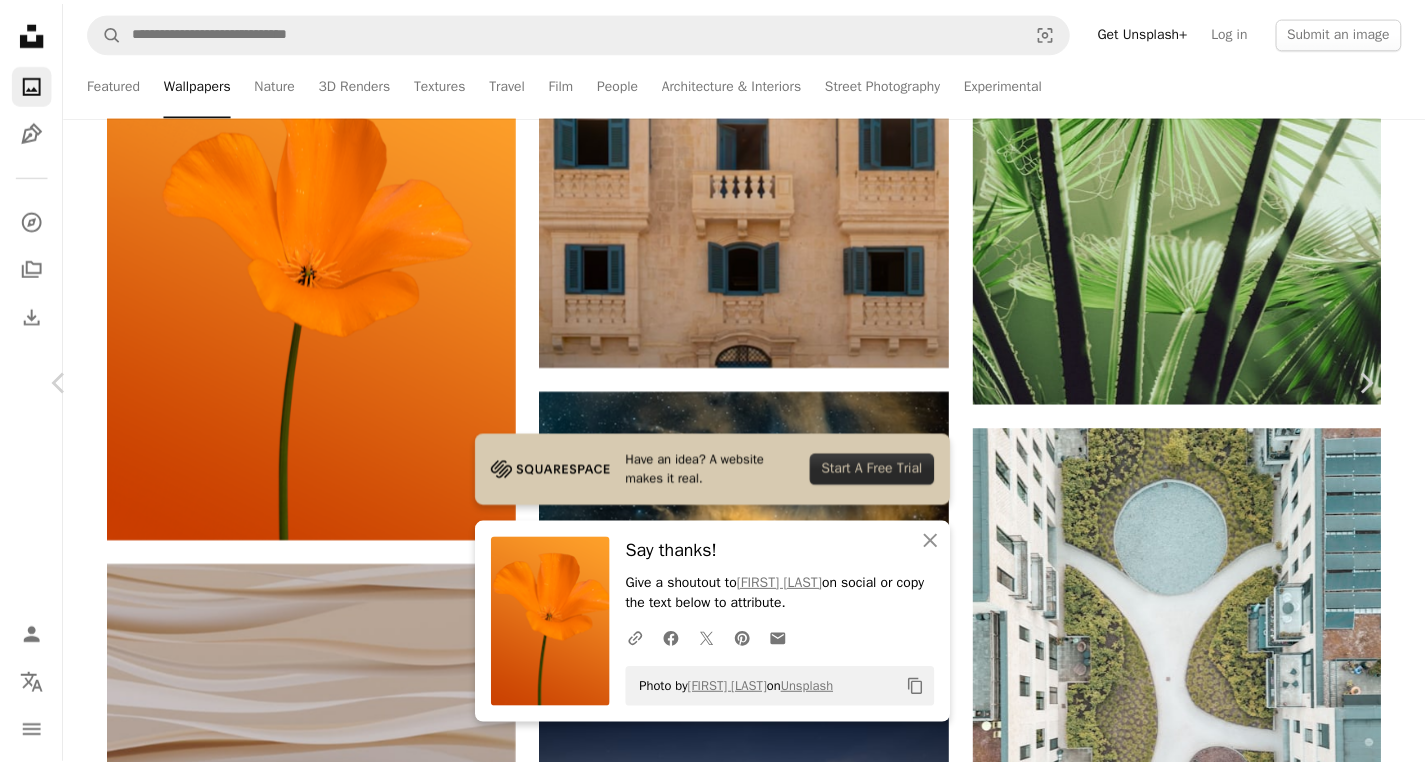 scroll, scrollTop: 669, scrollLeft: 0, axis: vertical 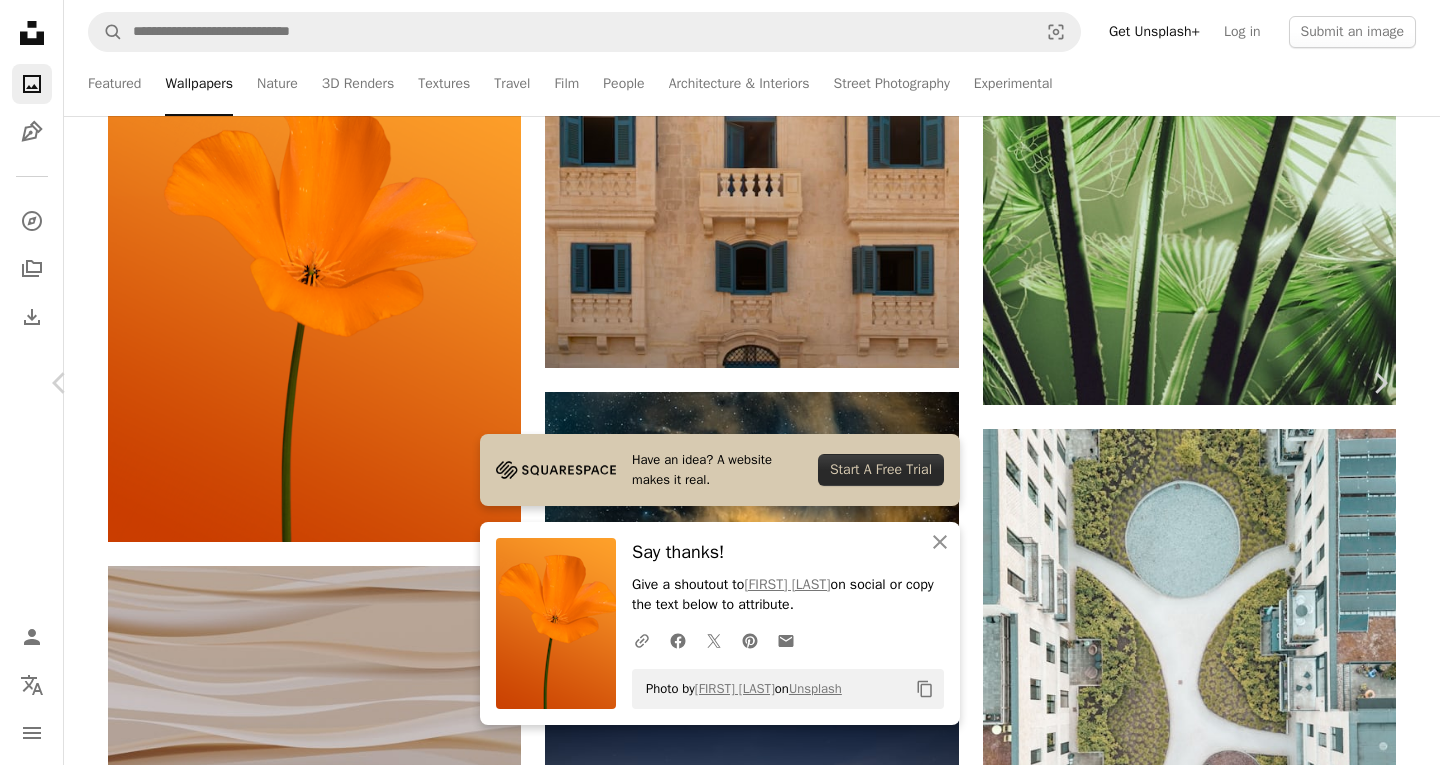 click on "An X shape Chevron left Chevron right Have an idea? A website makes it real. Start A Free Trial An X shape Close Say thanks! Give a shoutout to  [FIRST] [LAST]  on social or copy the text below to attribute. A URL sharing icon (chains) Facebook icon X (formerly Twitter) icon Pinterest icon An envelope Photo by  [FIRST] [LAST]  on  Unsplash
Copy content [FIRST] [LAST] [FIRST][LAST] A heart A plus sign Download free Chevron down Zoom in Views 986,621 Downloads 5,695 Featured in Wallpapers A forward-right arrow Share Info icon Info More Actions A hush of warmth, like golden velvet brushing against still air A map marker [CITY], [COUNTRY] Calendar outlined Published on  May 30, 2025 Safety Free to use under the  Unsplash License gradient background wallpapers backgrounds orange flower orange gradient clean background california poppy studio lighting minimal design warm tones flower plant [COUNTRY] blossom poppy petal geranium pollen [CITY] Backgrounds Browse premium related images on iStock  |  View more on iStock  ↗" at bounding box center [720, 5090] 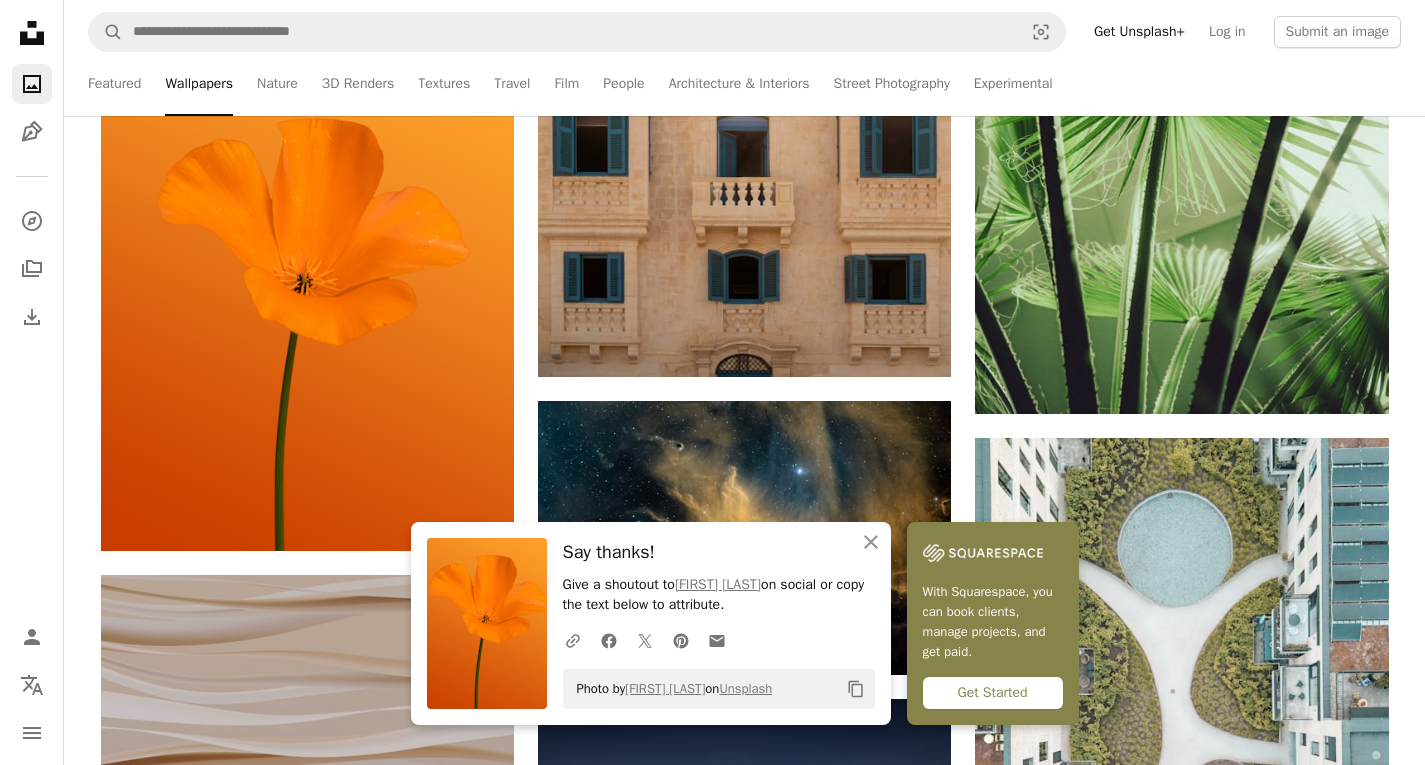 scroll, scrollTop: 16715, scrollLeft: 0, axis: vertical 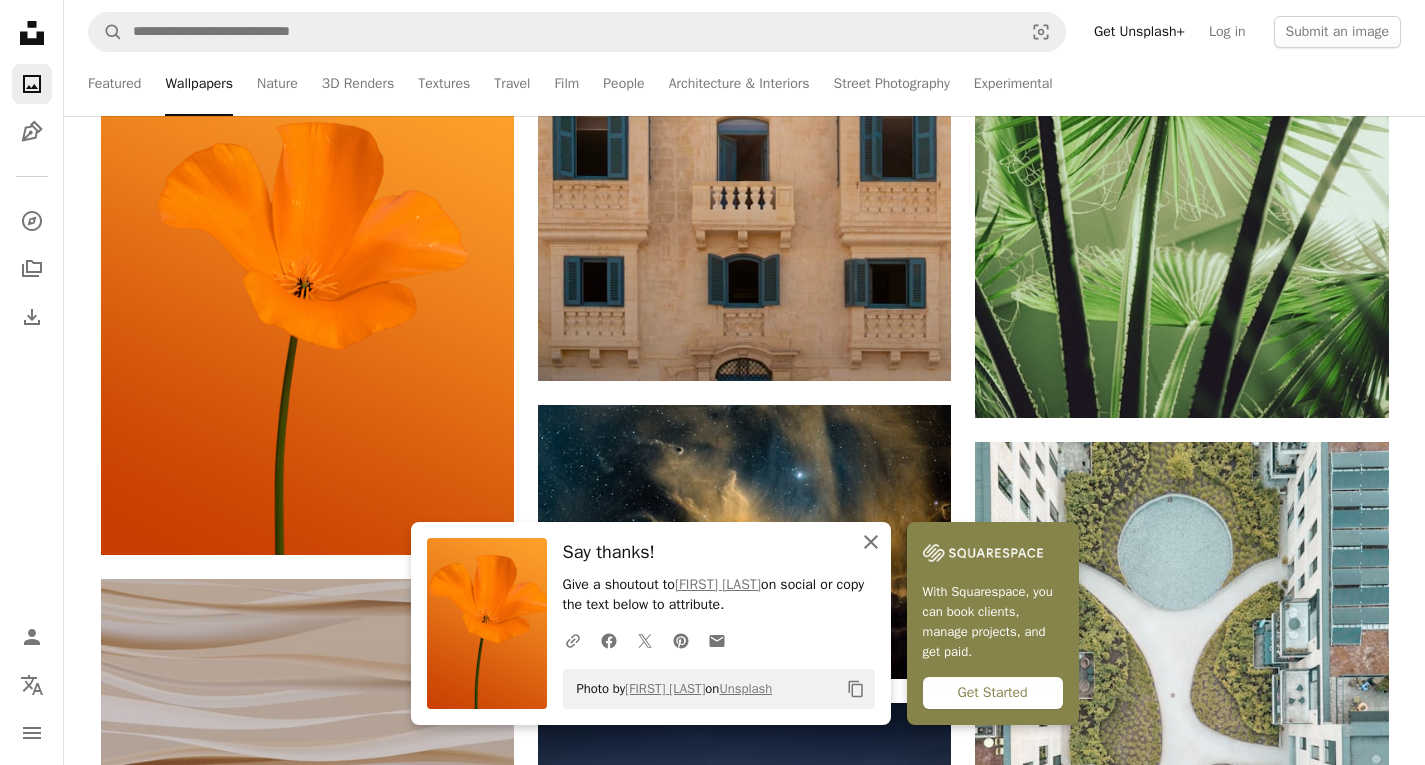 click 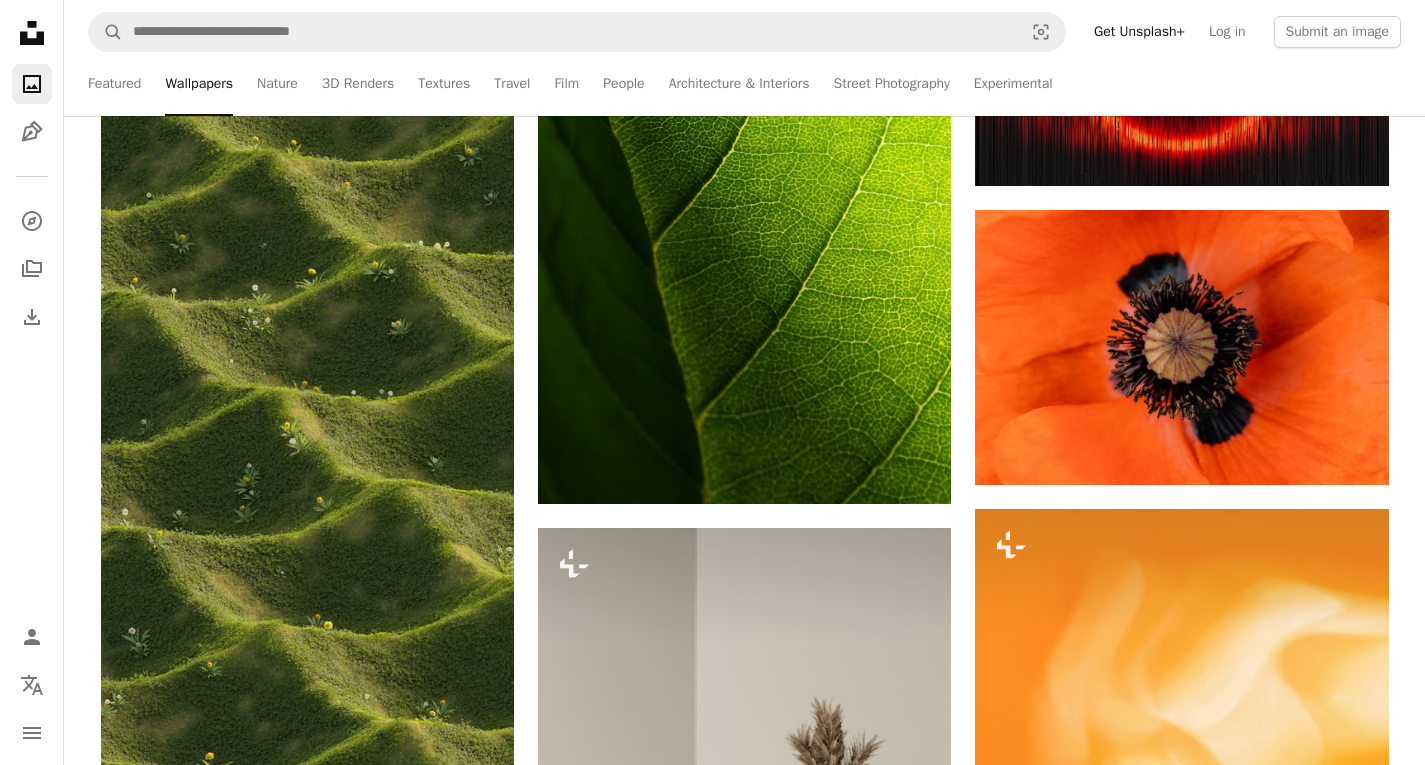 scroll, scrollTop: 15359, scrollLeft: 0, axis: vertical 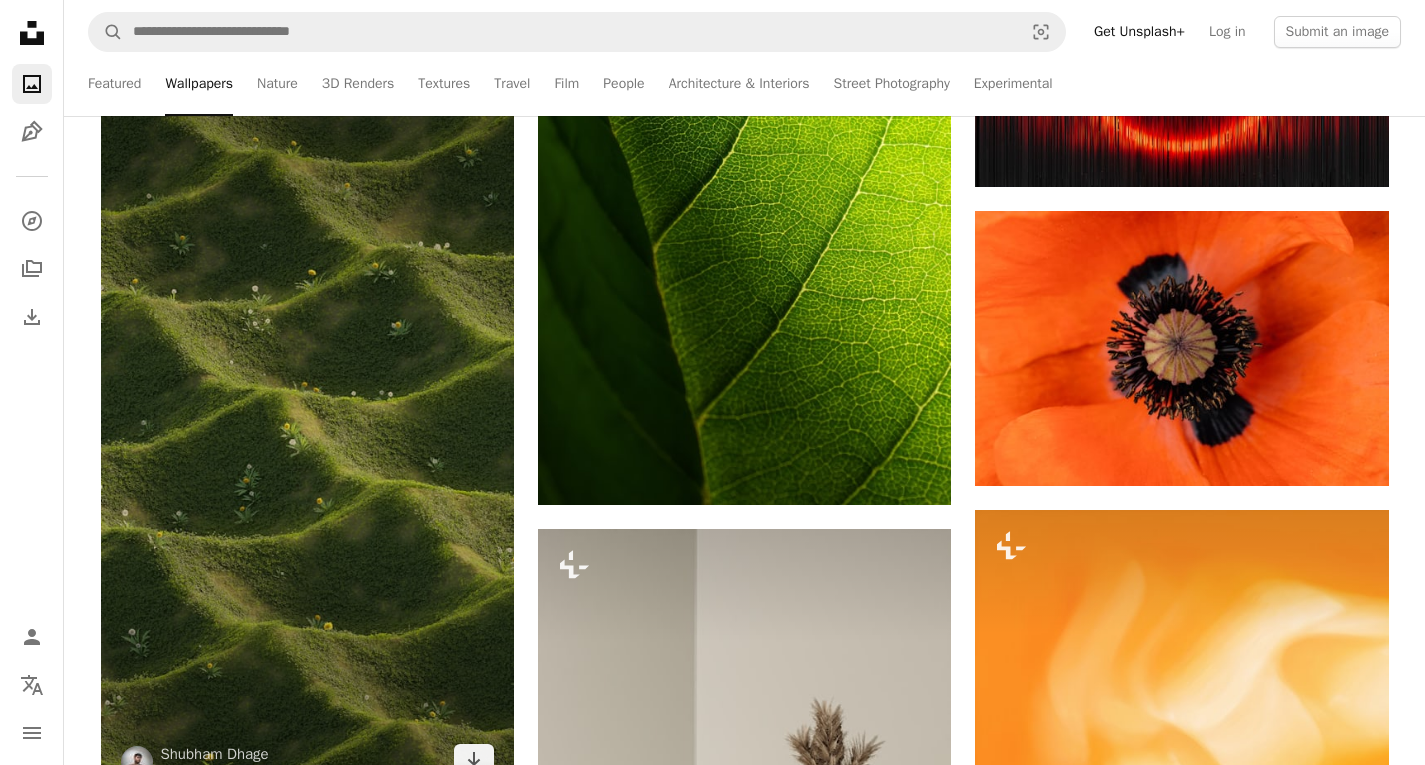 click at bounding box center [307, 428] 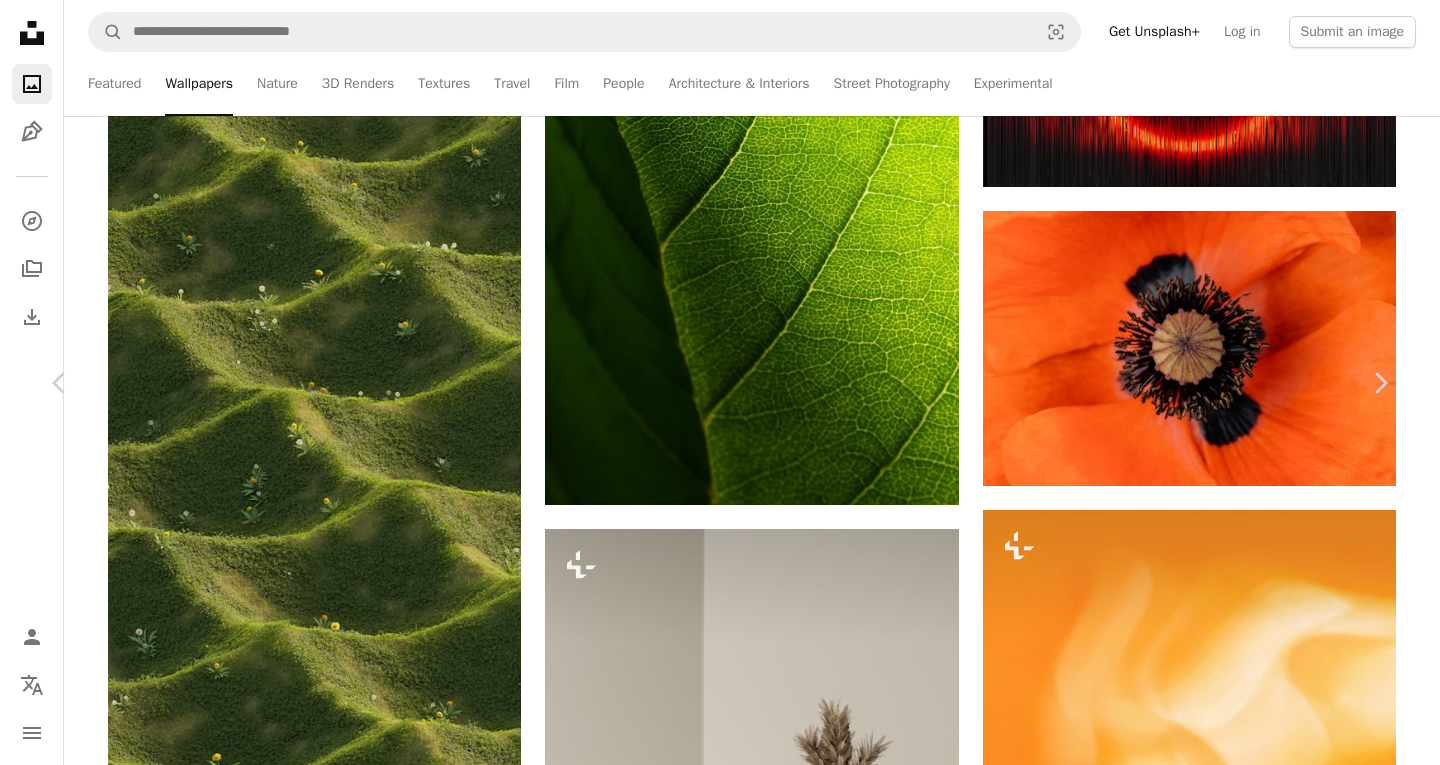click on "Chevron down" 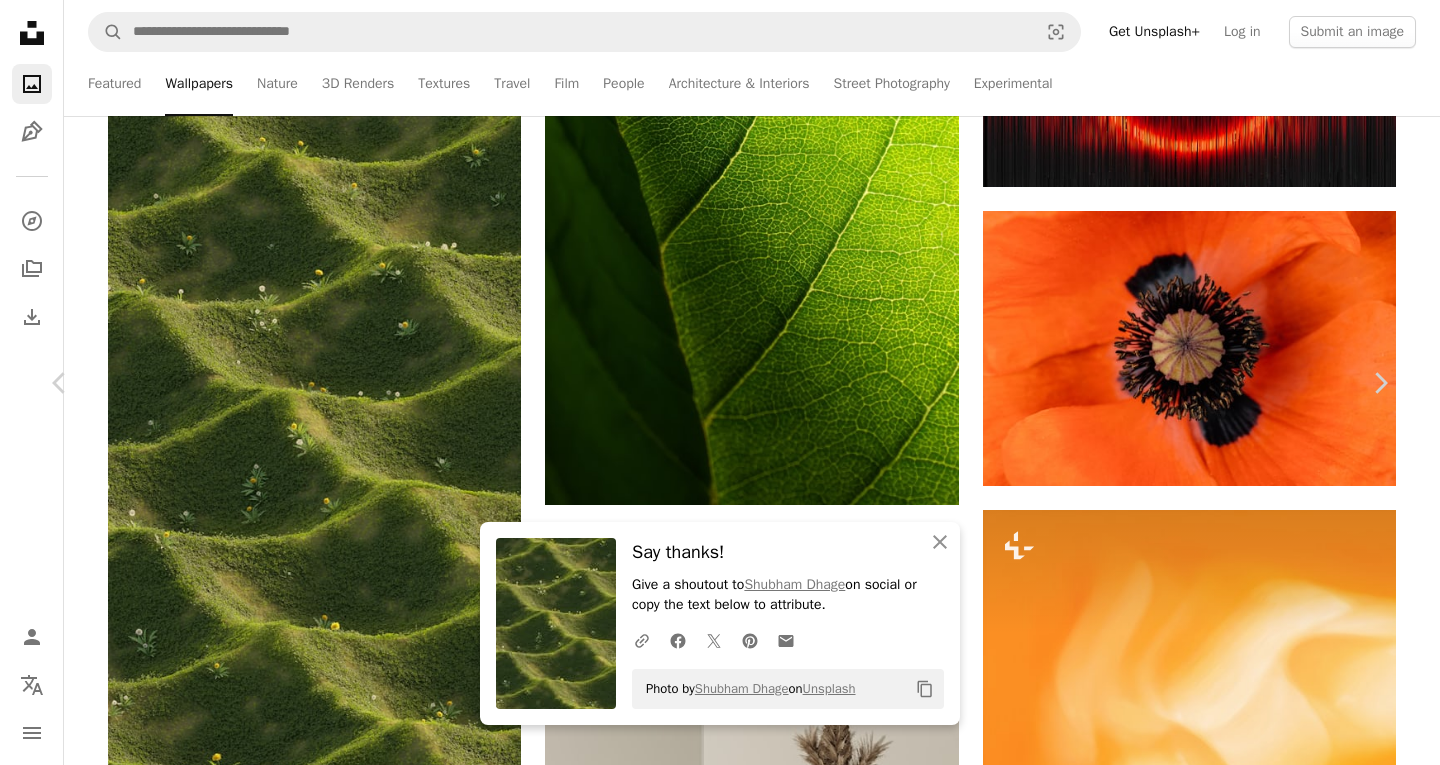 click on "An X shape Chevron left Chevron right An X shape Close Say thanks! Give a shoutout to [FIRST] [LAST] on social or copy the text below to attribute. A URL sharing icon (chains) Facebook icon X (formerly Twitter) icon Pinterest icon An envelope Photo by [FIRST] [LAST] on Unsplash
Copy content [FIRST] [LAST] Available for hire A checkmark inside of a circle A heart A plus sign Download free Chevron down Zoom in Views 784,901 Downloads 6,461 Featured in Wallpapers A forward-right arrow Share Info icon Info More Actions Calendar outlined Published on March 30, 2025 Safety Free to use under the Unsplash License wallpapers backgrounds zen garden enchanted forest peaceful landscape serene nature fantasy nature lush greenery misty woods nature harmony organic beauty plant grass scenery field outdoors countryside grassland slope mound HD Wallpapers Browse premium related images on iStock  |  Save 20% with code UNSPLASH20 View more on iStock  ↗ Related images A heart A plus sign [FIRST] [LAST] A heart For" at bounding box center (720, 6459) 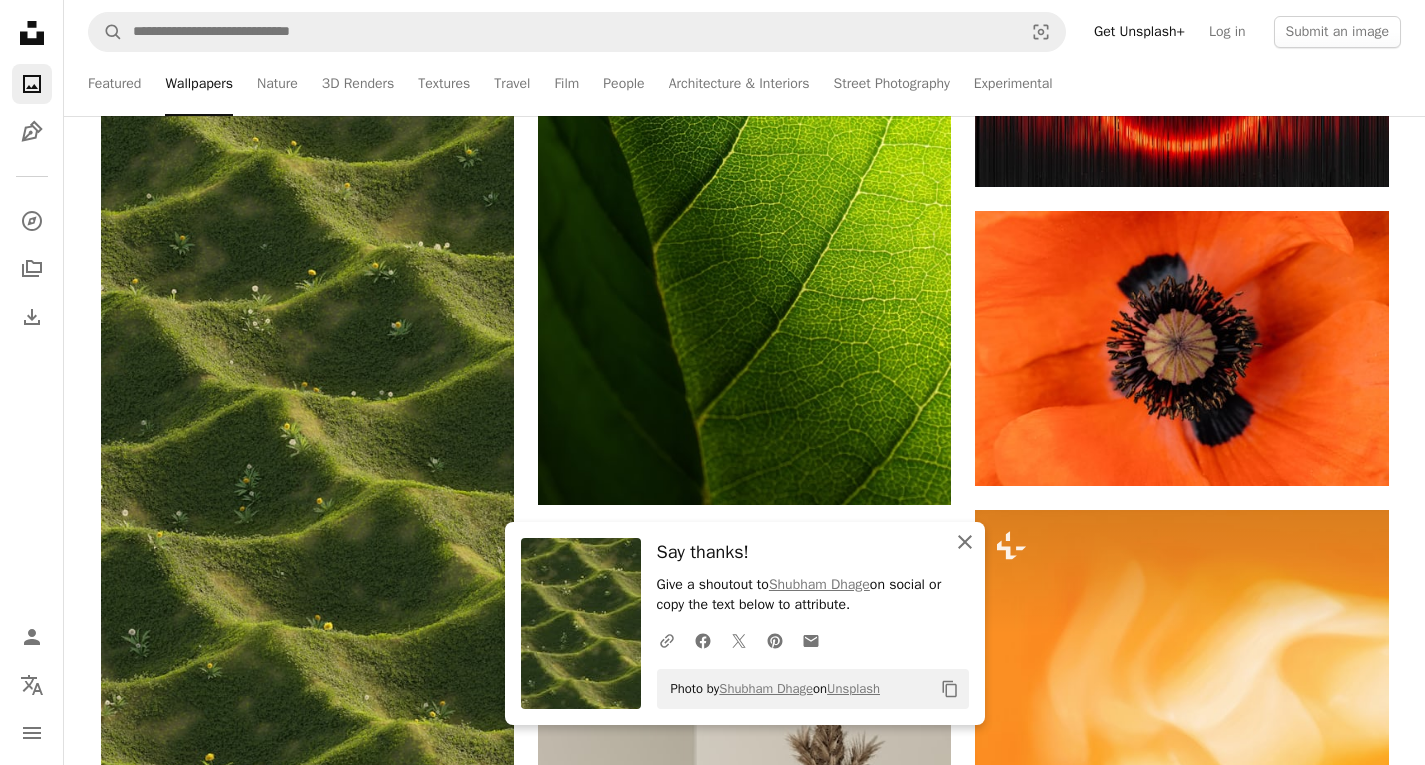 click 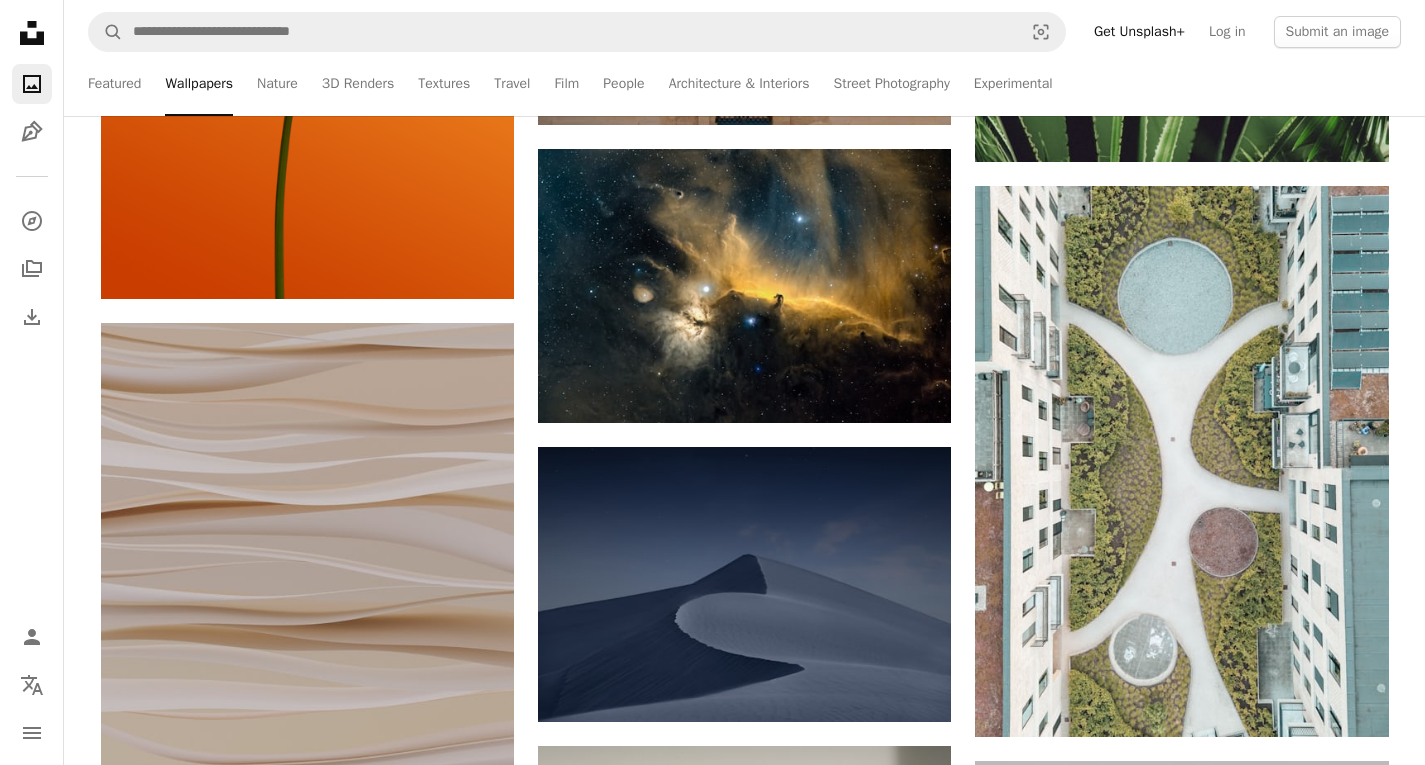 scroll, scrollTop: 16978, scrollLeft: 0, axis: vertical 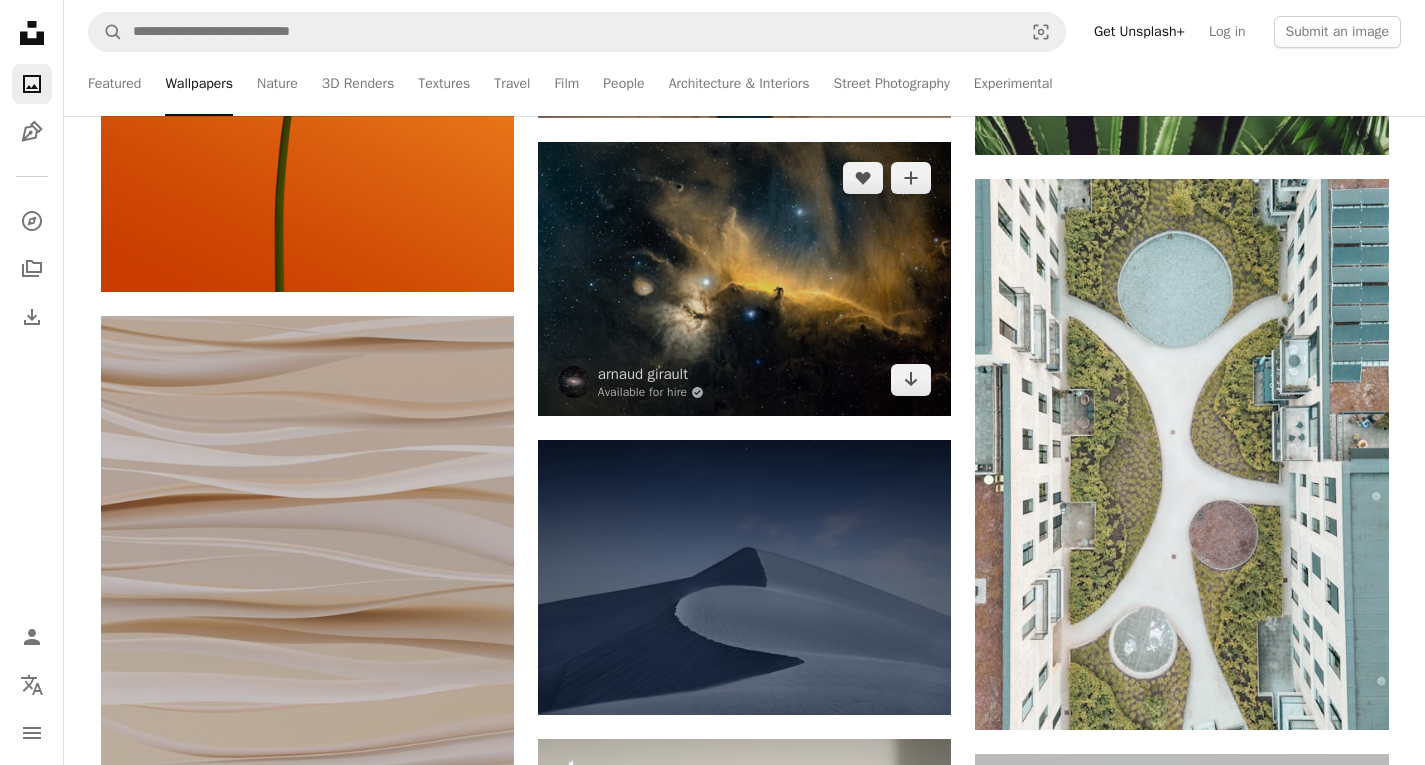 click at bounding box center (744, 279) 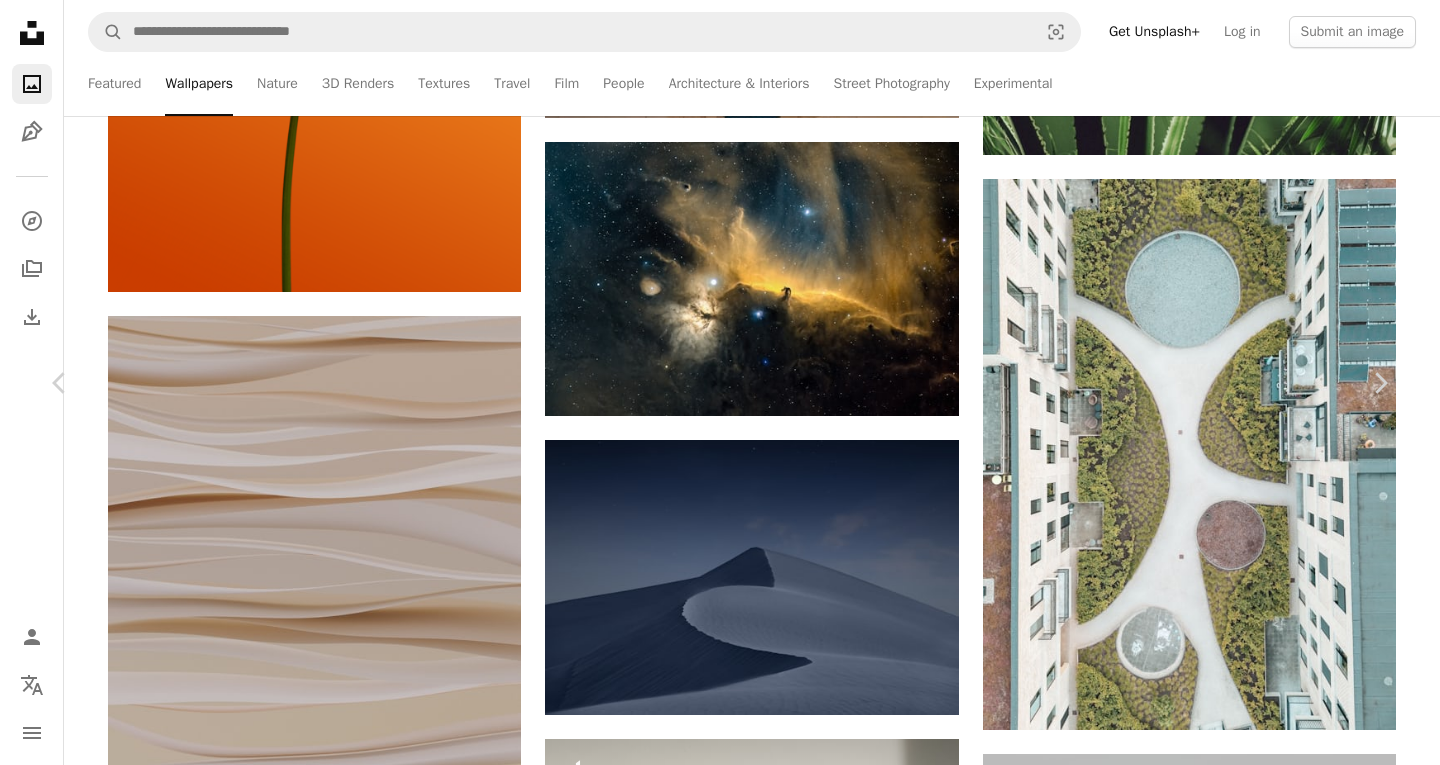 click on "Chevron down" 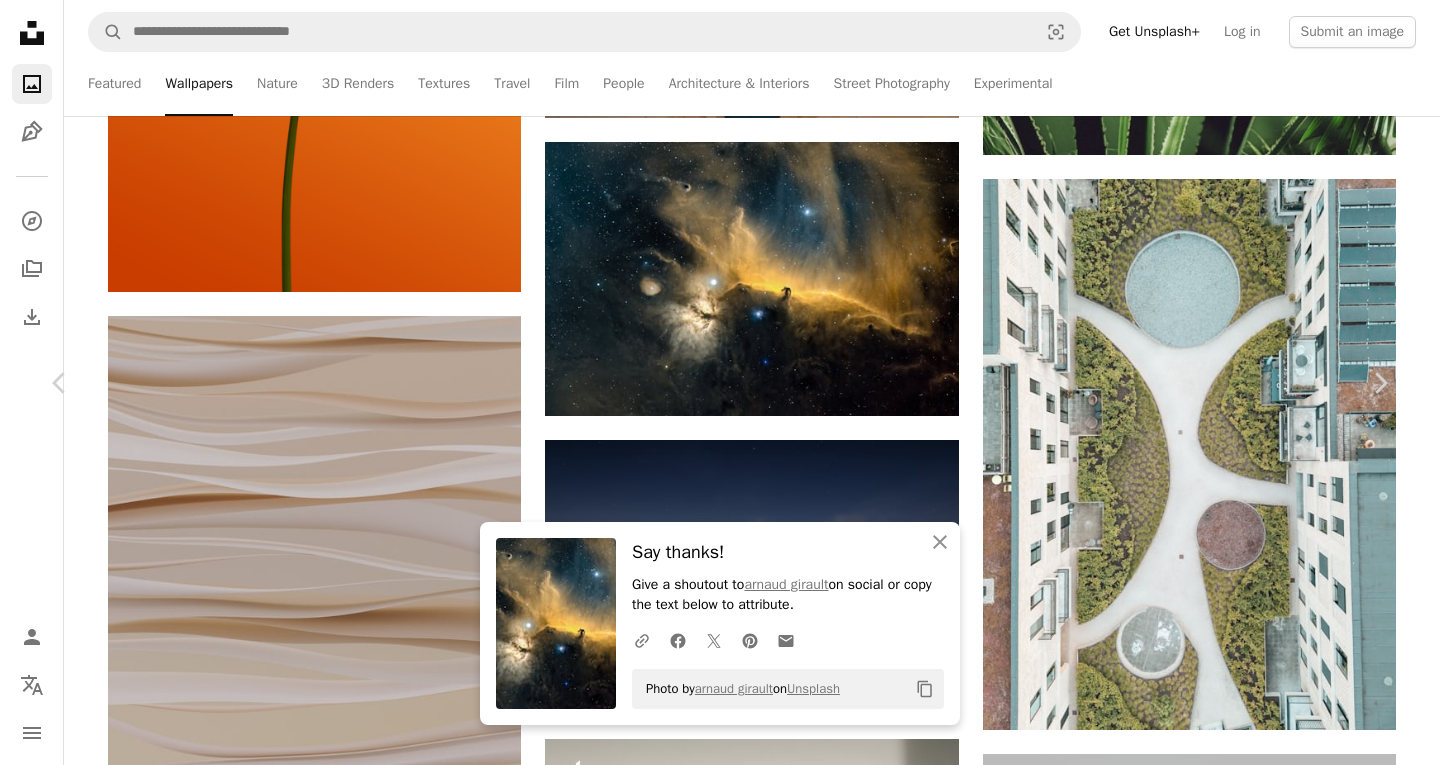 click on "An X shape Chevron left Chevron right An X shape Close Say thanks! Give a shoutout to  [FIRST] [LAST]  on social or copy the text below to attribute. A URL sharing icon (chains) Facebook icon X (formerly Twitter) icon Pinterest icon An envelope Photo by  [FIRST] [LAST]  on  Unsplash
Copy content [FIRST] [LAST] Available for hire A checkmark inside of a circle A heart A plus sign Download free Chevron down Zoom in Views 17,648,818 Downloads 124,617 Featured in Photos ,  Wallpapers ,  Textures A forward-right arrow Share Info icon Info More Actions Calendar outlined Published on  February 15, 2025 Safety Free to use under the  Unsplash License texture pattern wallpapers backgrounds space moon night universe outdoors nebula astronomy outer space Free images Browse premium related images on iStock  |  Save 20% with code UNSPLASH20 View more on iStock  ↗ Related images A heart A plus sign [FIRST] [LAST] Available for hire A checkmark inside of a circle Arrow pointing down A heart A plus sign A heart For" at bounding box center (720, 4840) 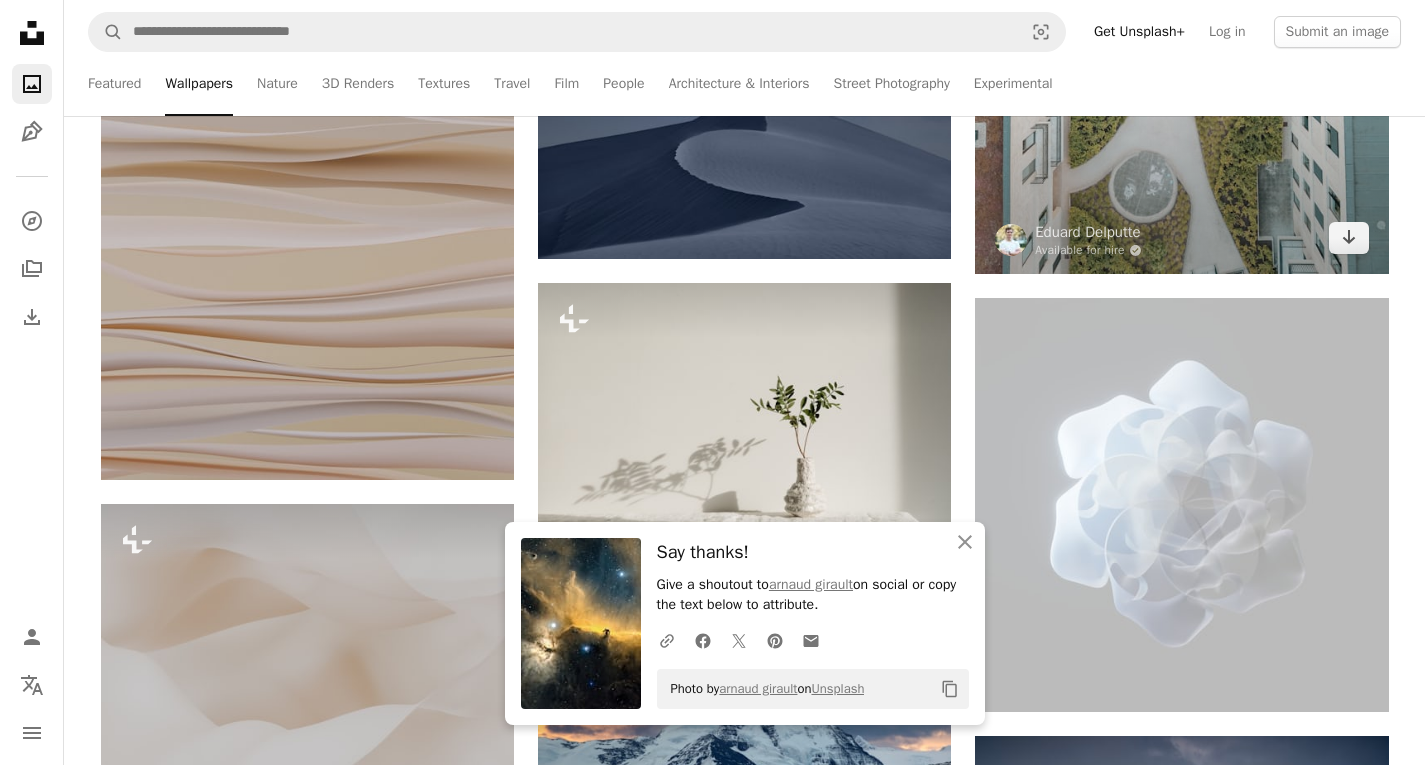 scroll, scrollTop: 17438, scrollLeft: 0, axis: vertical 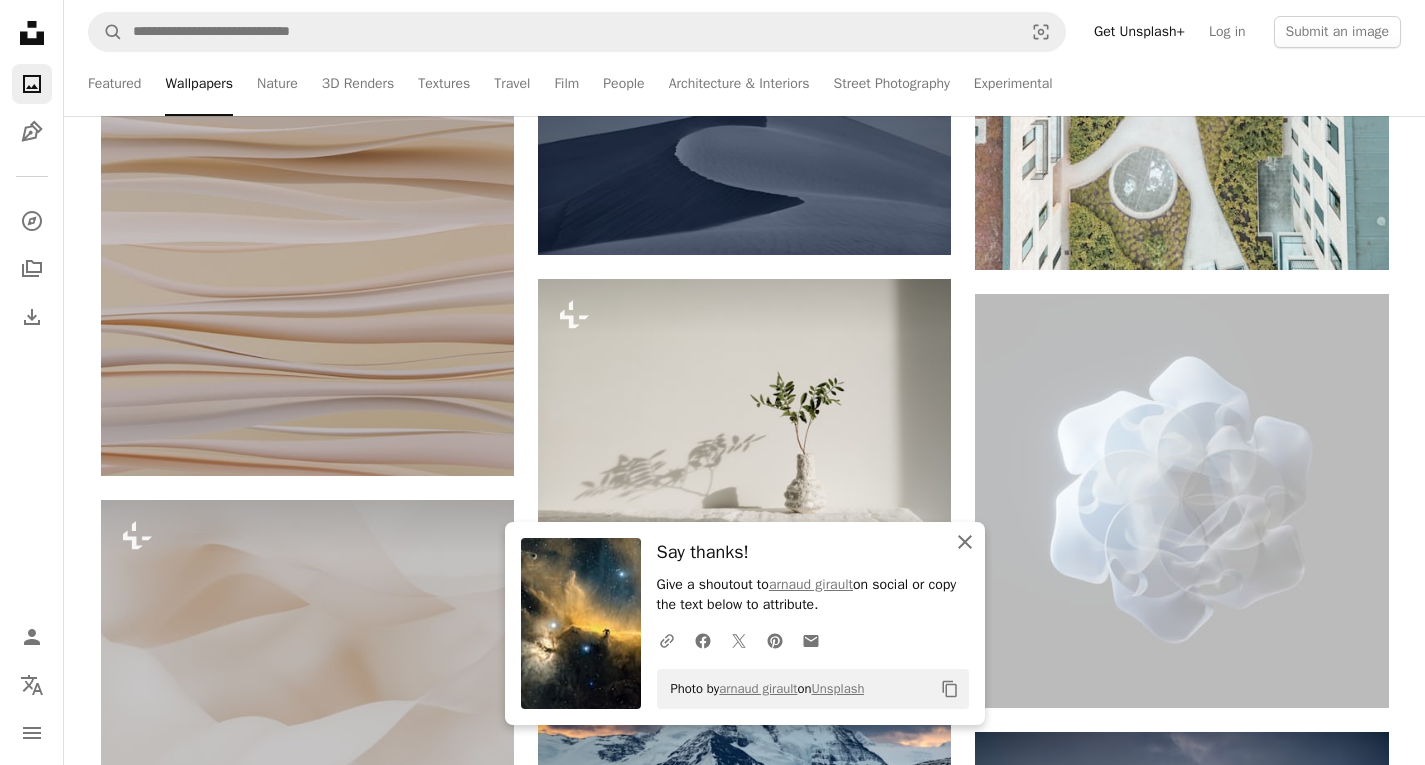 click 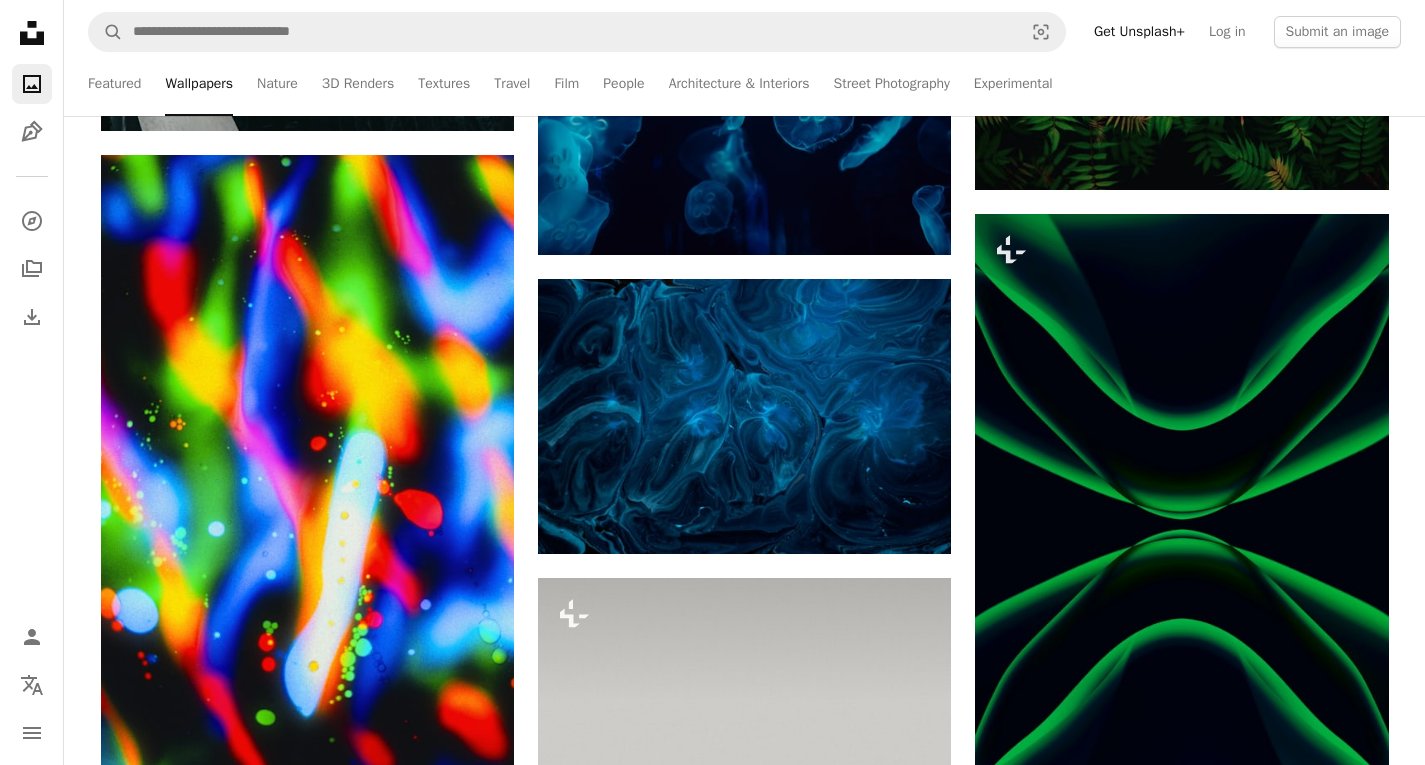 scroll, scrollTop: 23148, scrollLeft: 0, axis: vertical 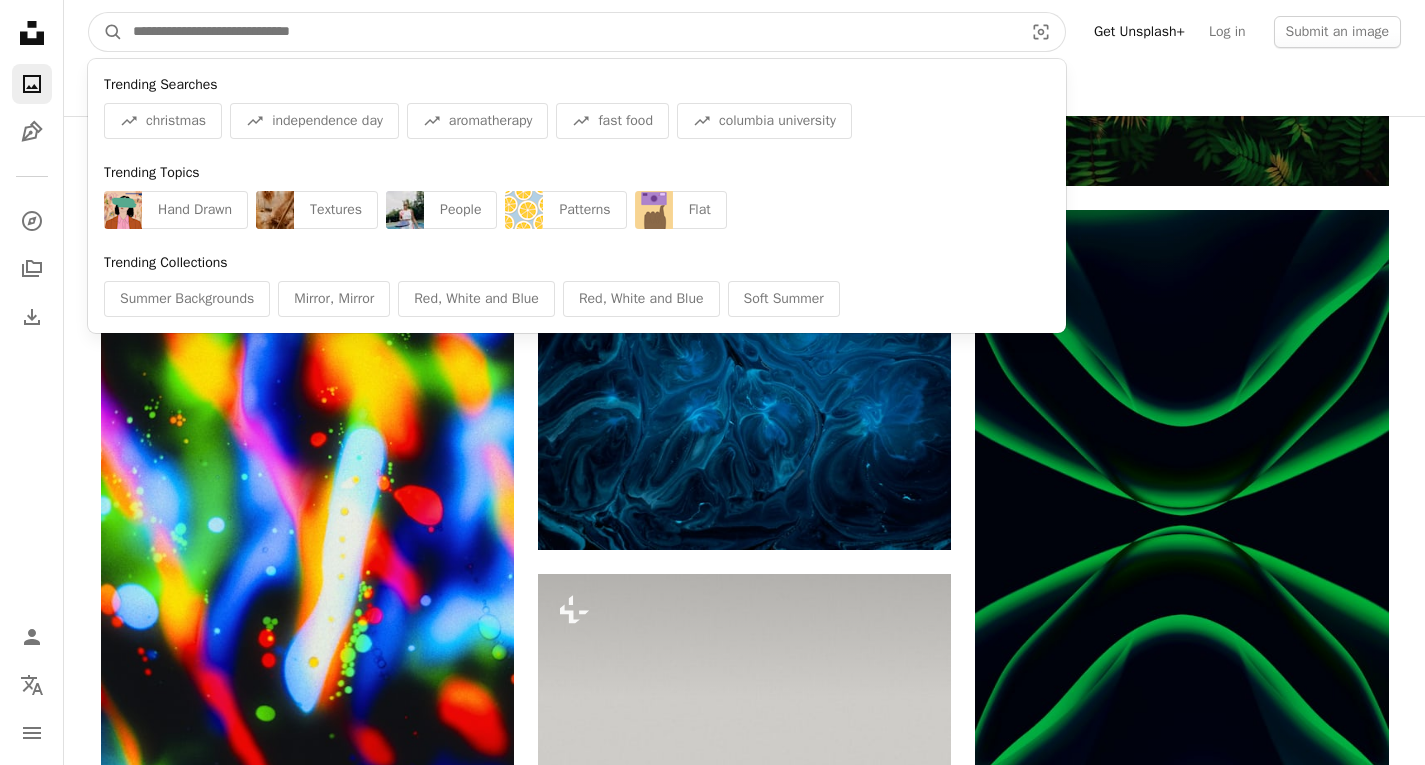 click at bounding box center (570, 32) 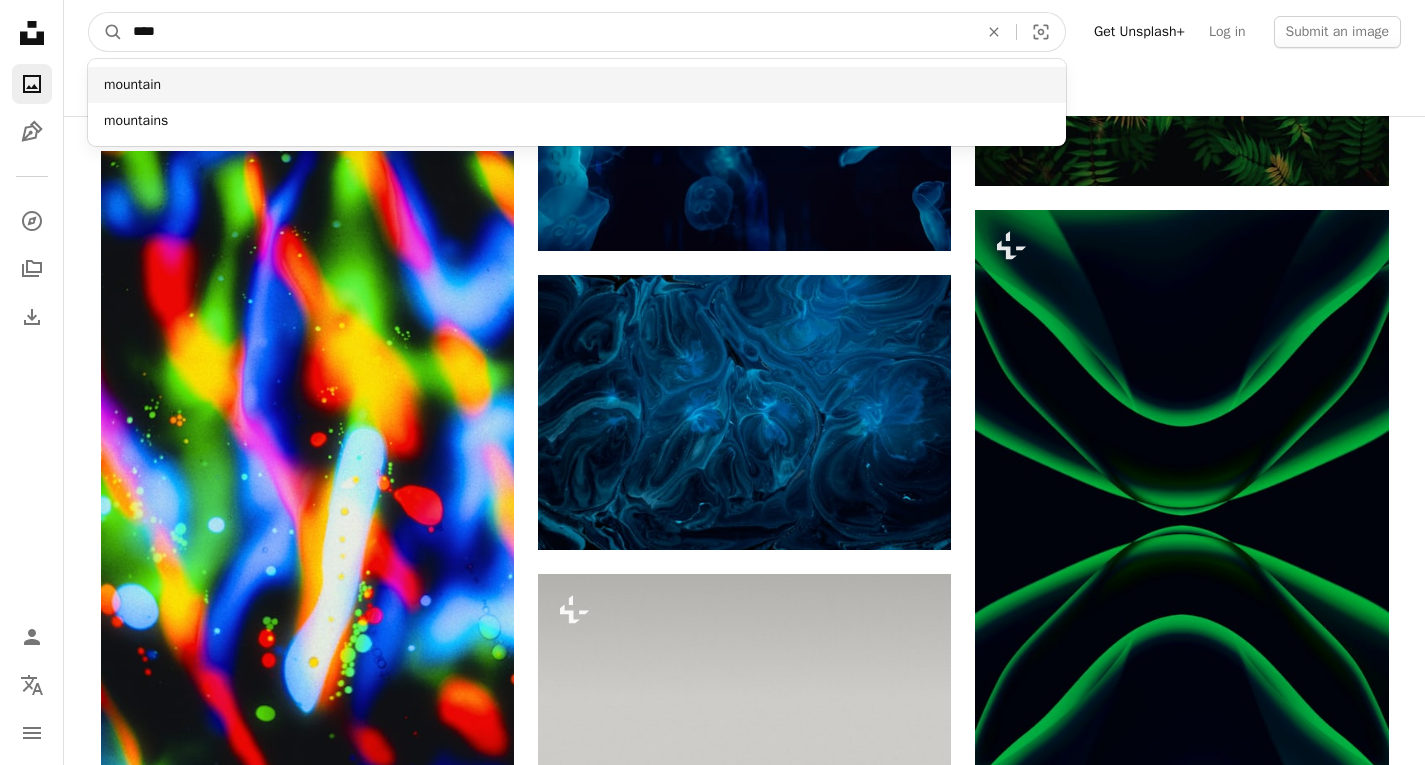 type on "****" 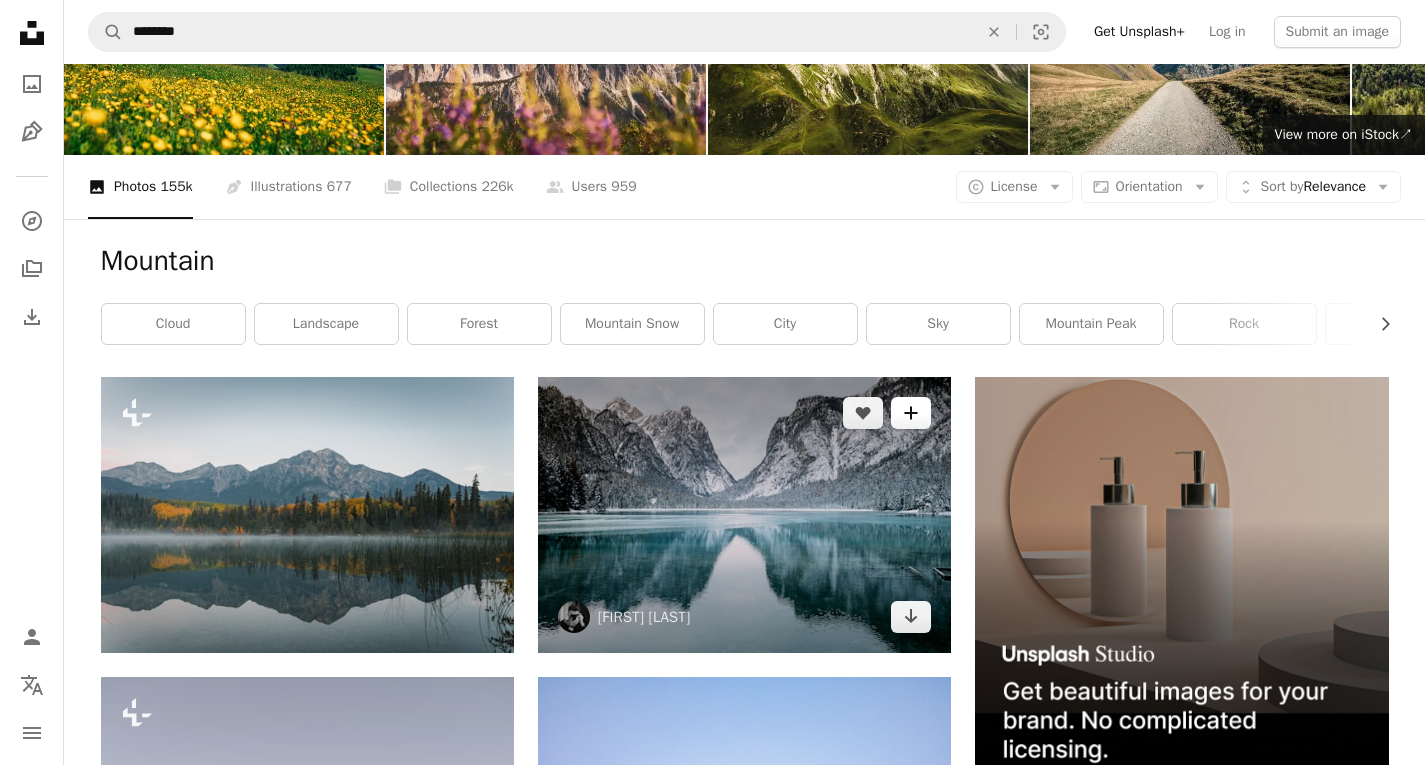 scroll, scrollTop: 124, scrollLeft: 0, axis: vertical 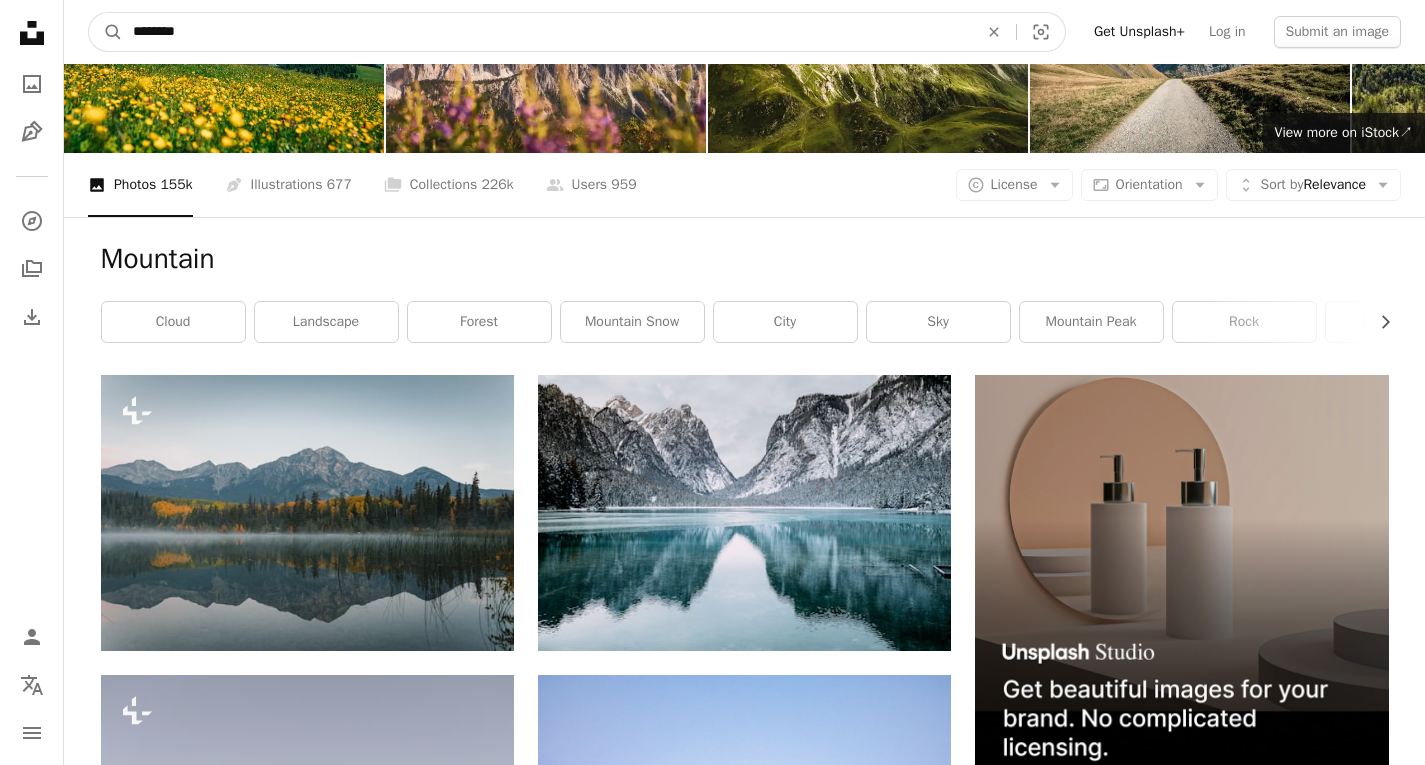 click on "********" at bounding box center [547, 32] 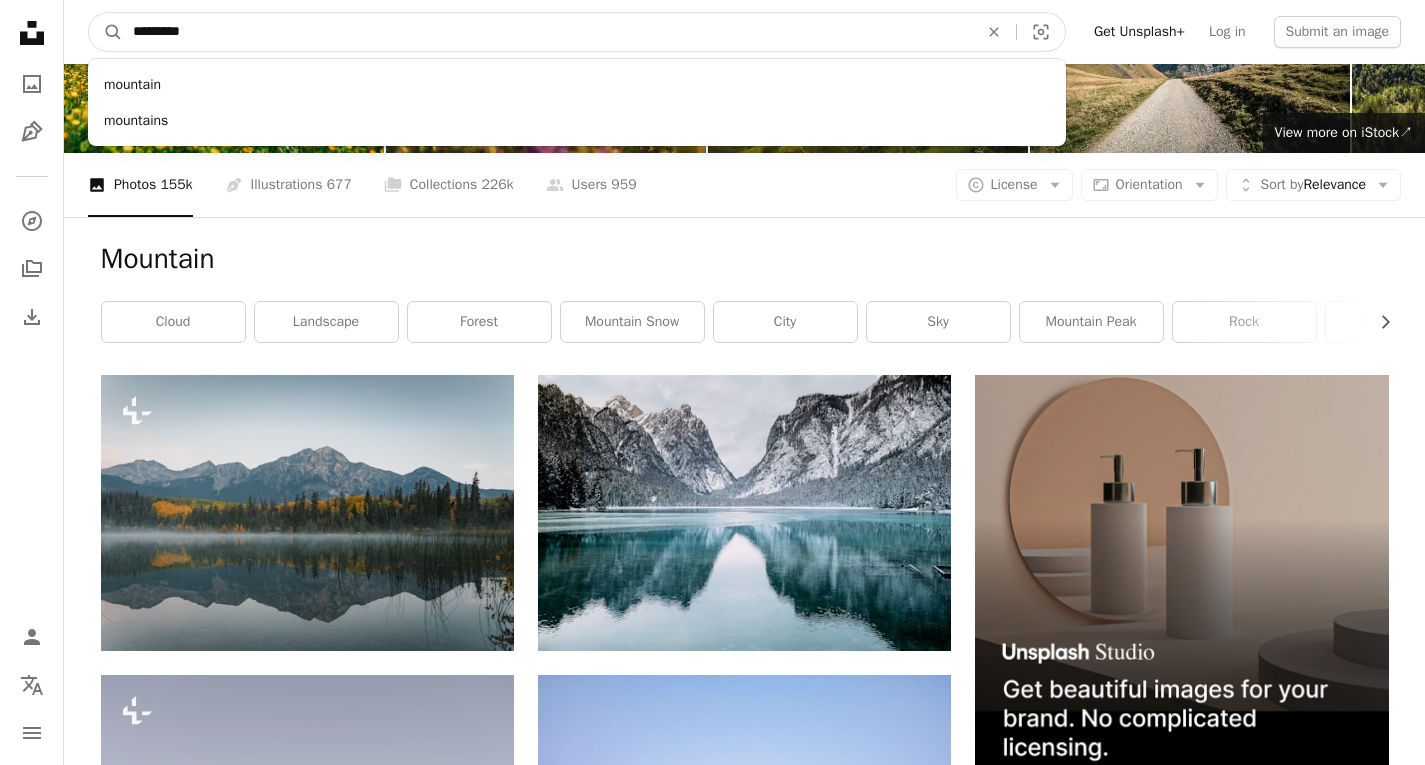 type on "********" 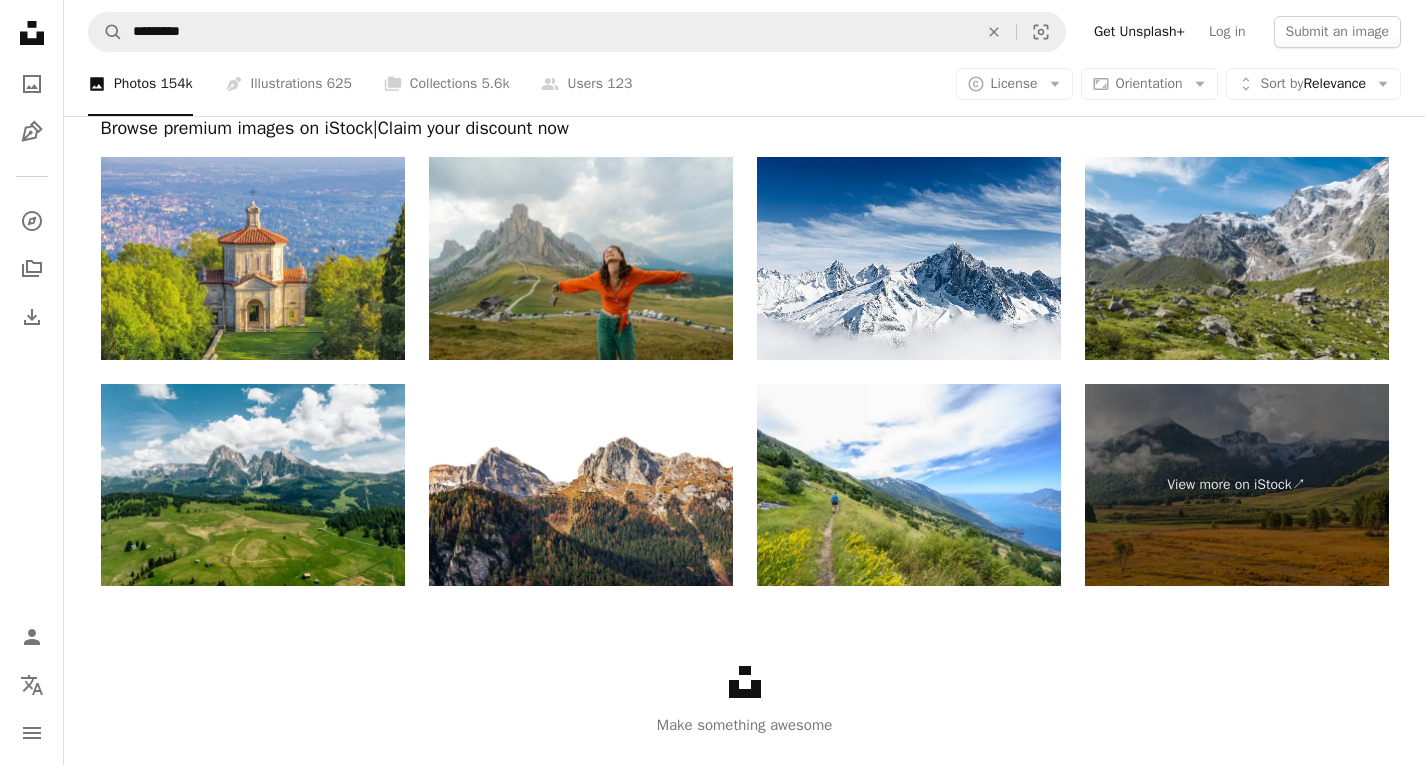 scroll, scrollTop: 4317, scrollLeft: 0, axis: vertical 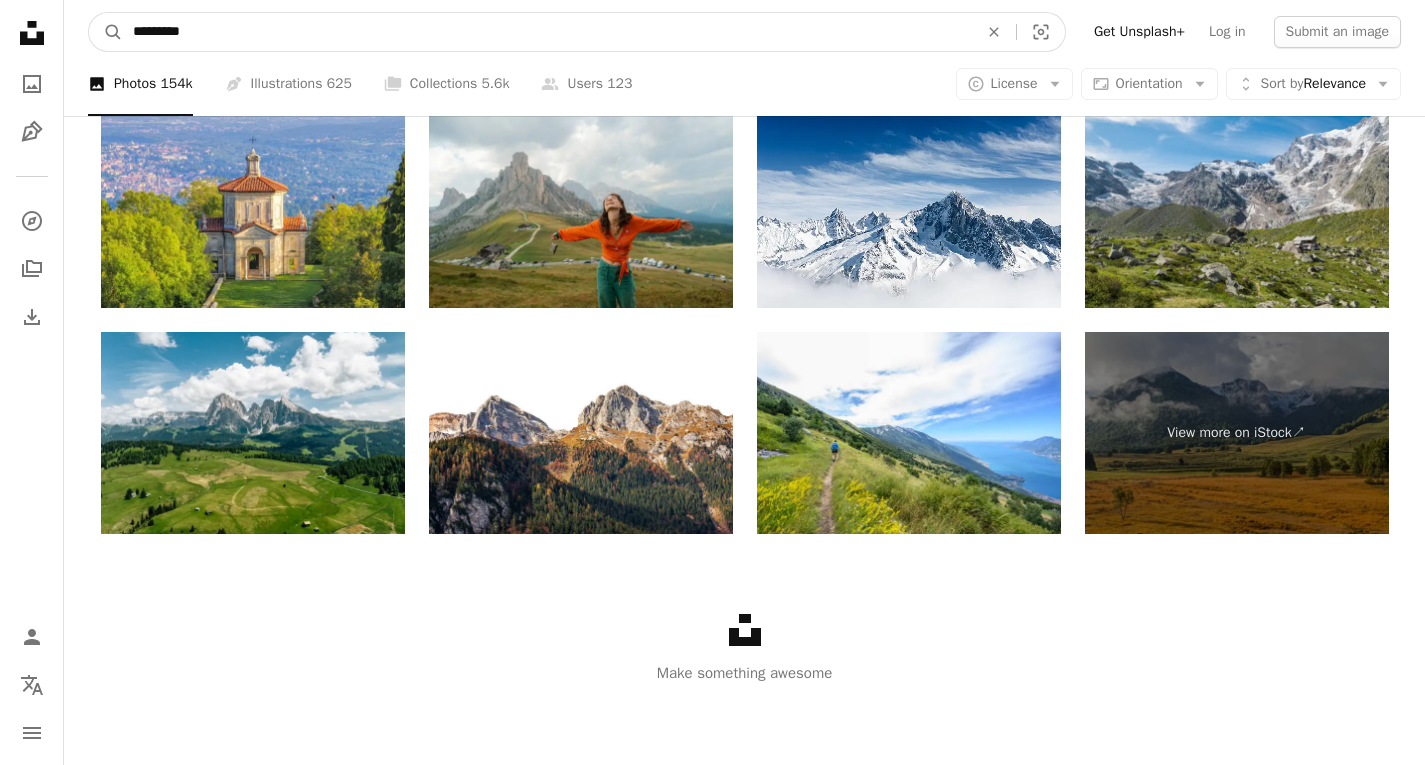 click on "*********" at bounding box center [547, 32] 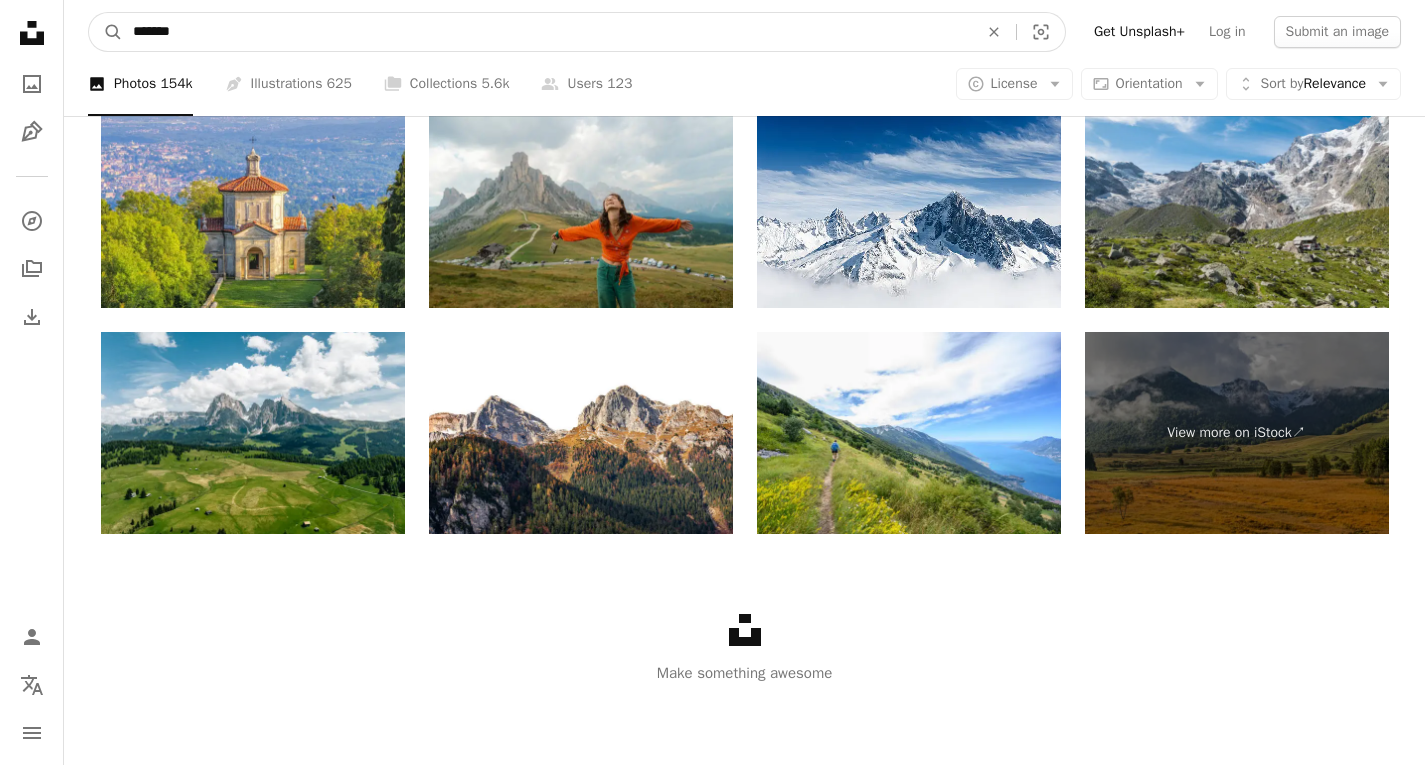 type on "********" 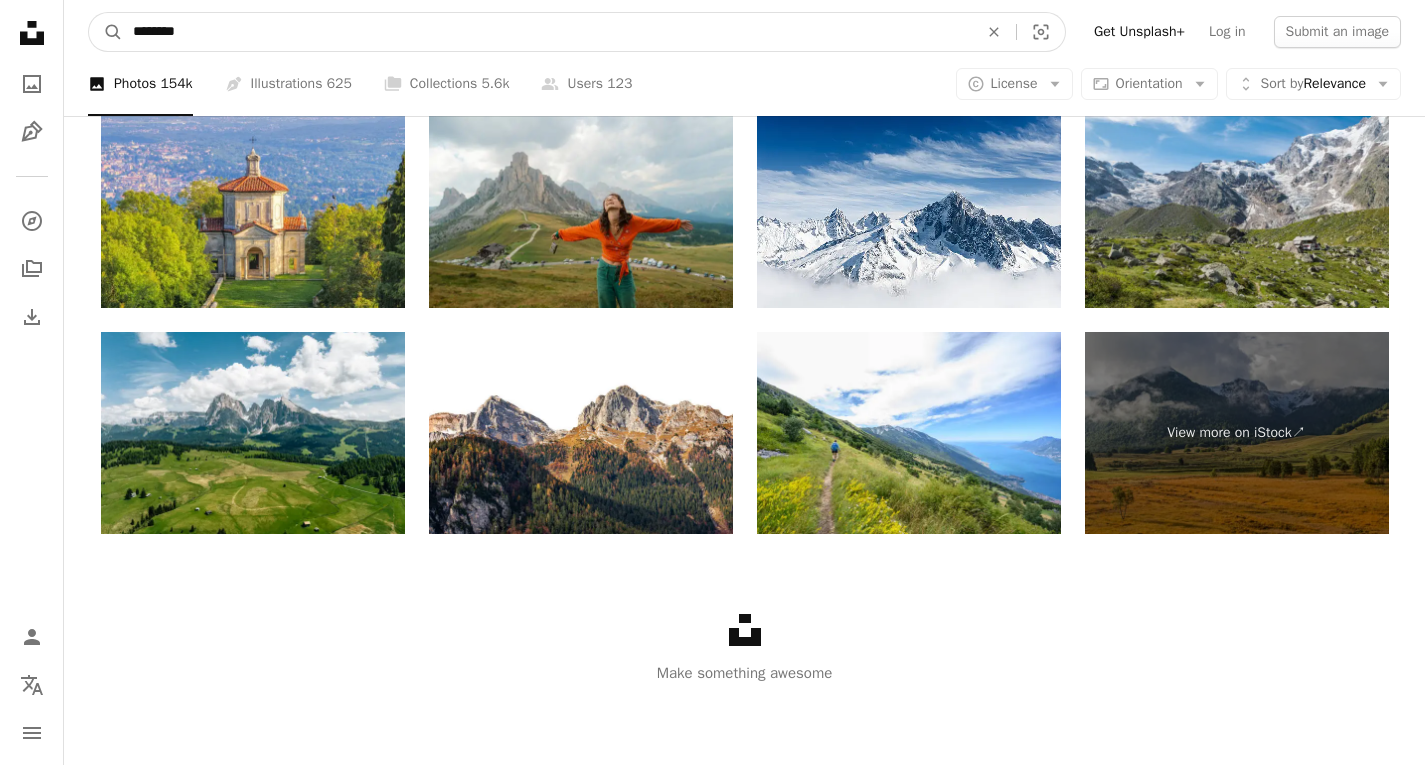 click on "A magnifying glass" at bounding box center (106, 32) 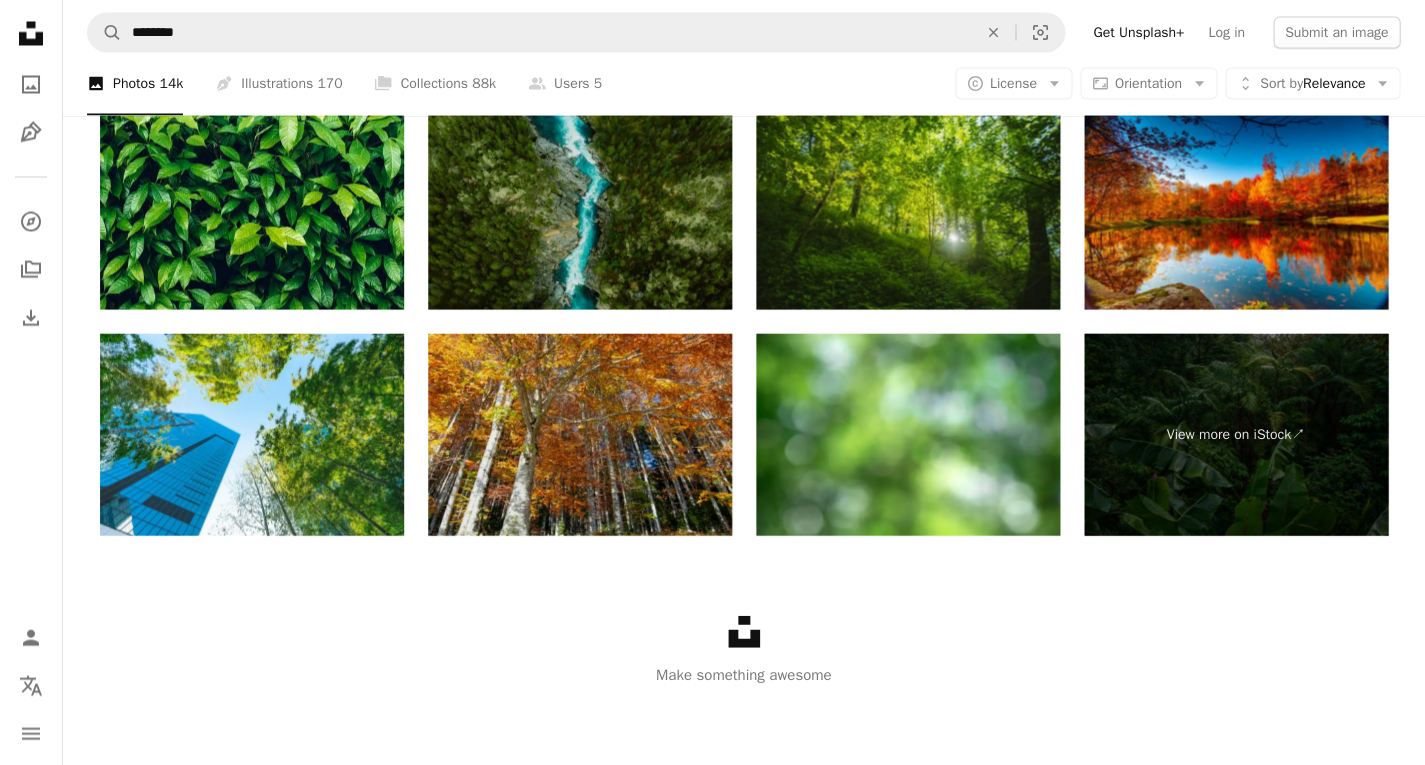 scroll, scrollTop: 5074, scrollLeft: 0, axis: vertical 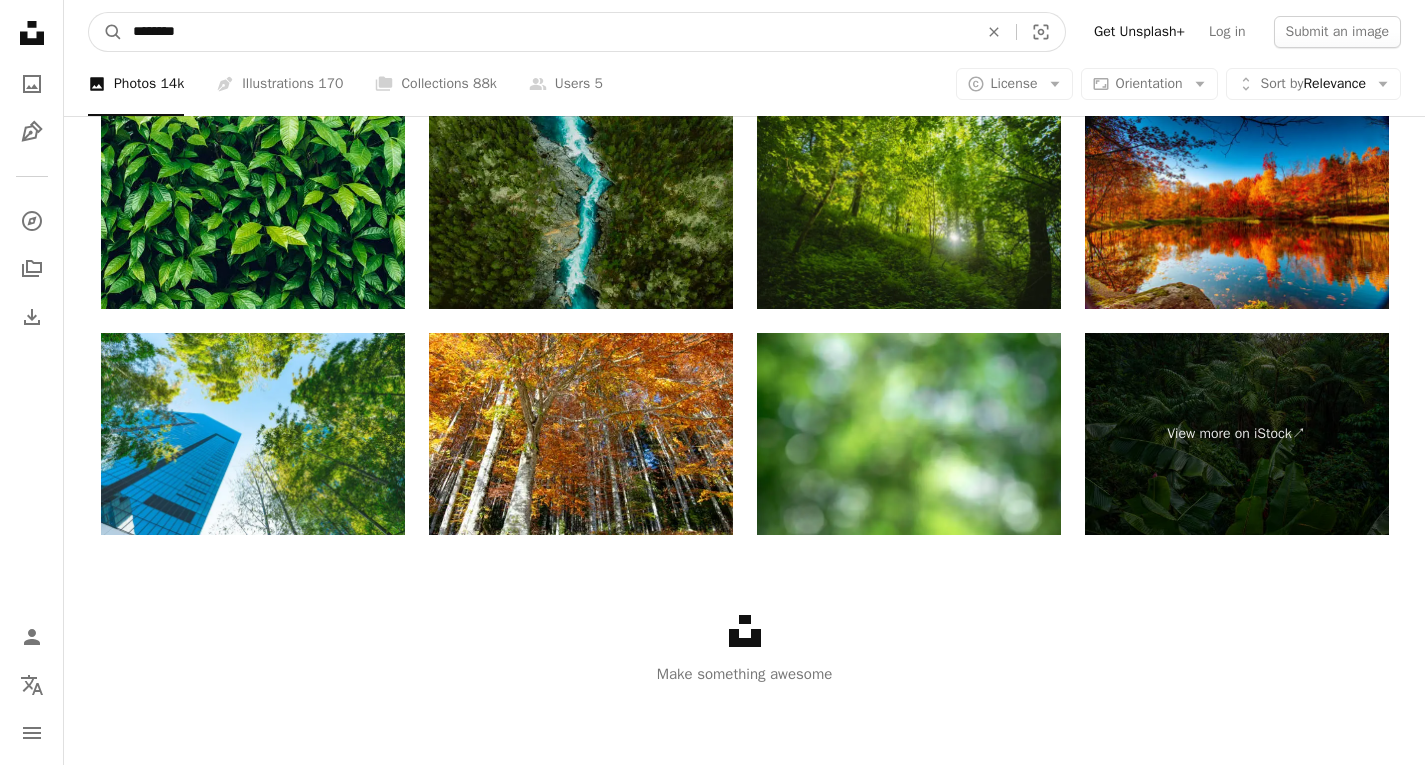 click on "********" at bounding box center (547, 32) 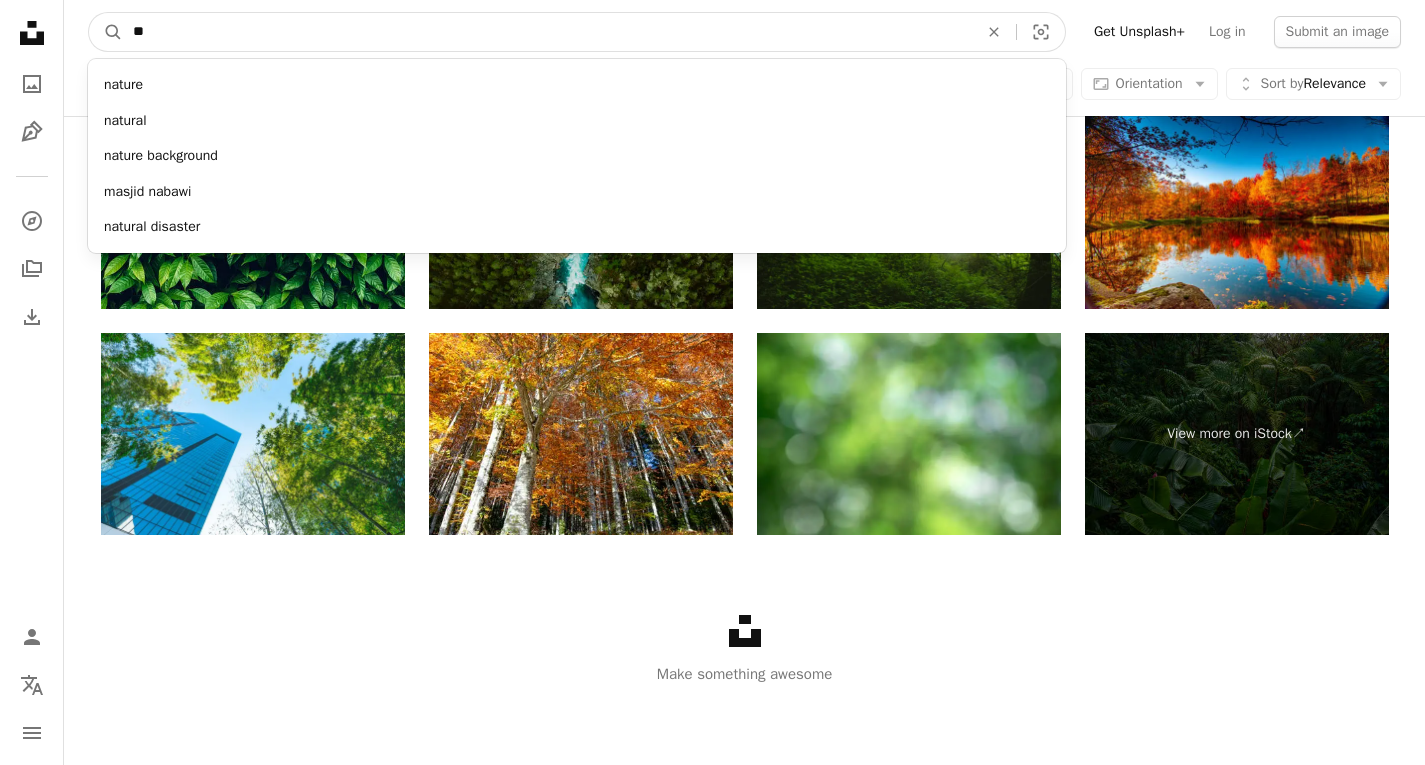 type on "***" 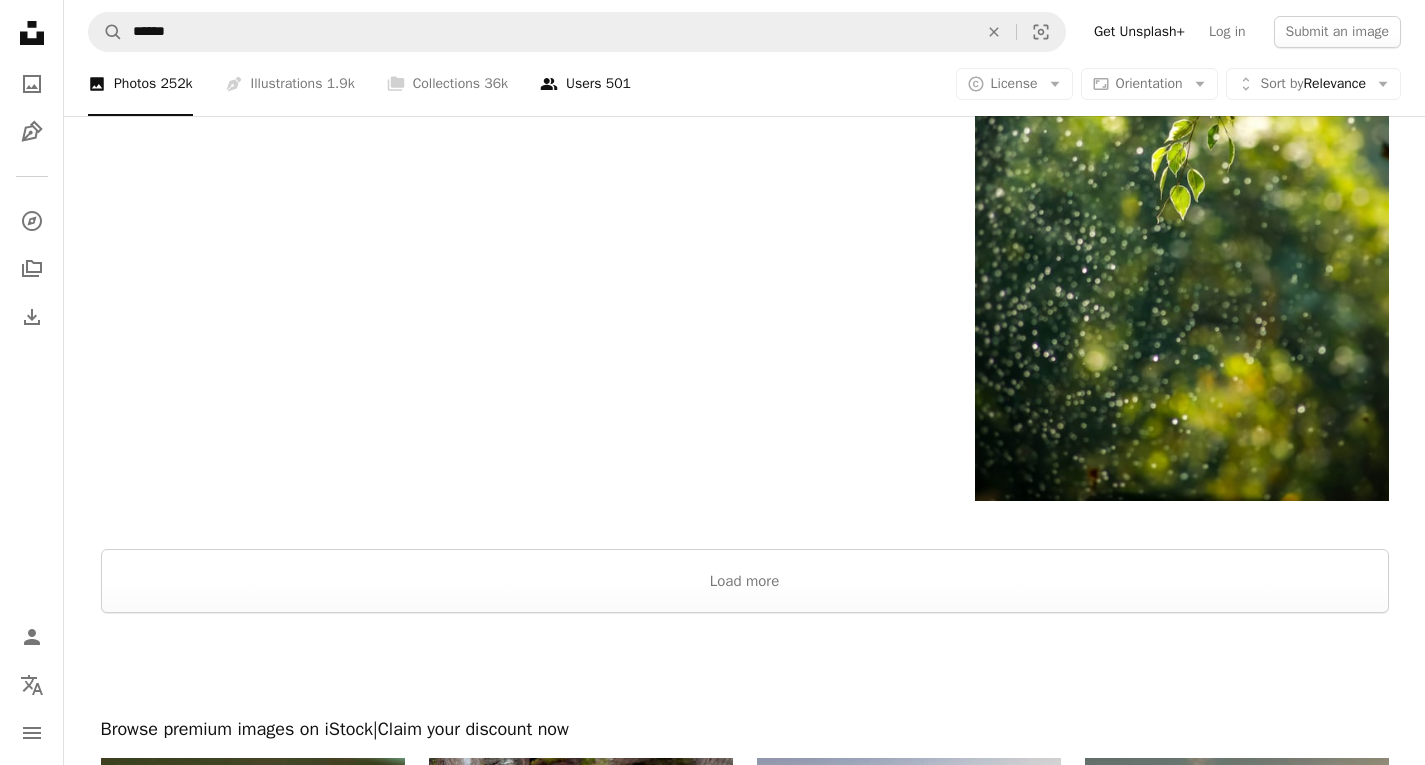 scroll, scrollTop: 4487, scrollLeft: 0, axis: vertical 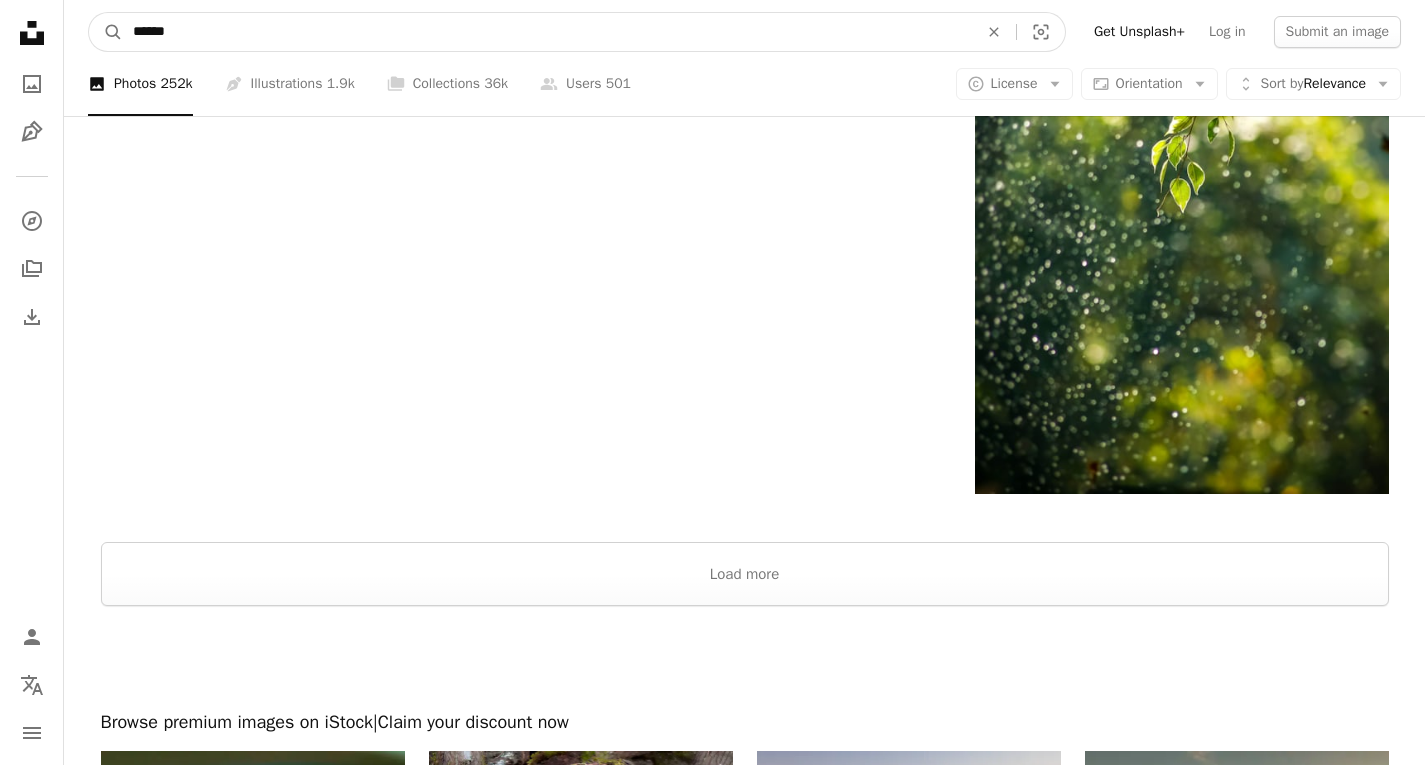 click on "******" at bounding box center (547, 32) 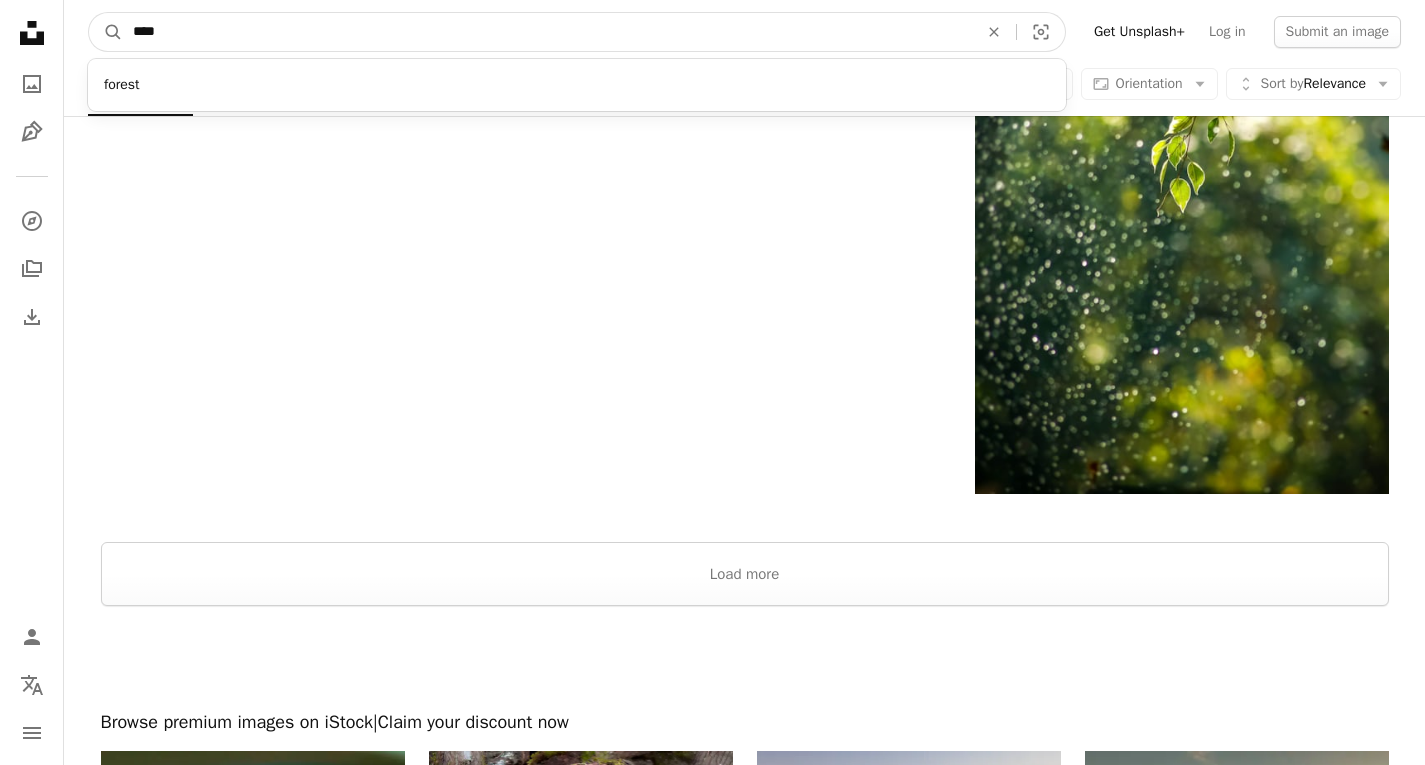 type on "*****" 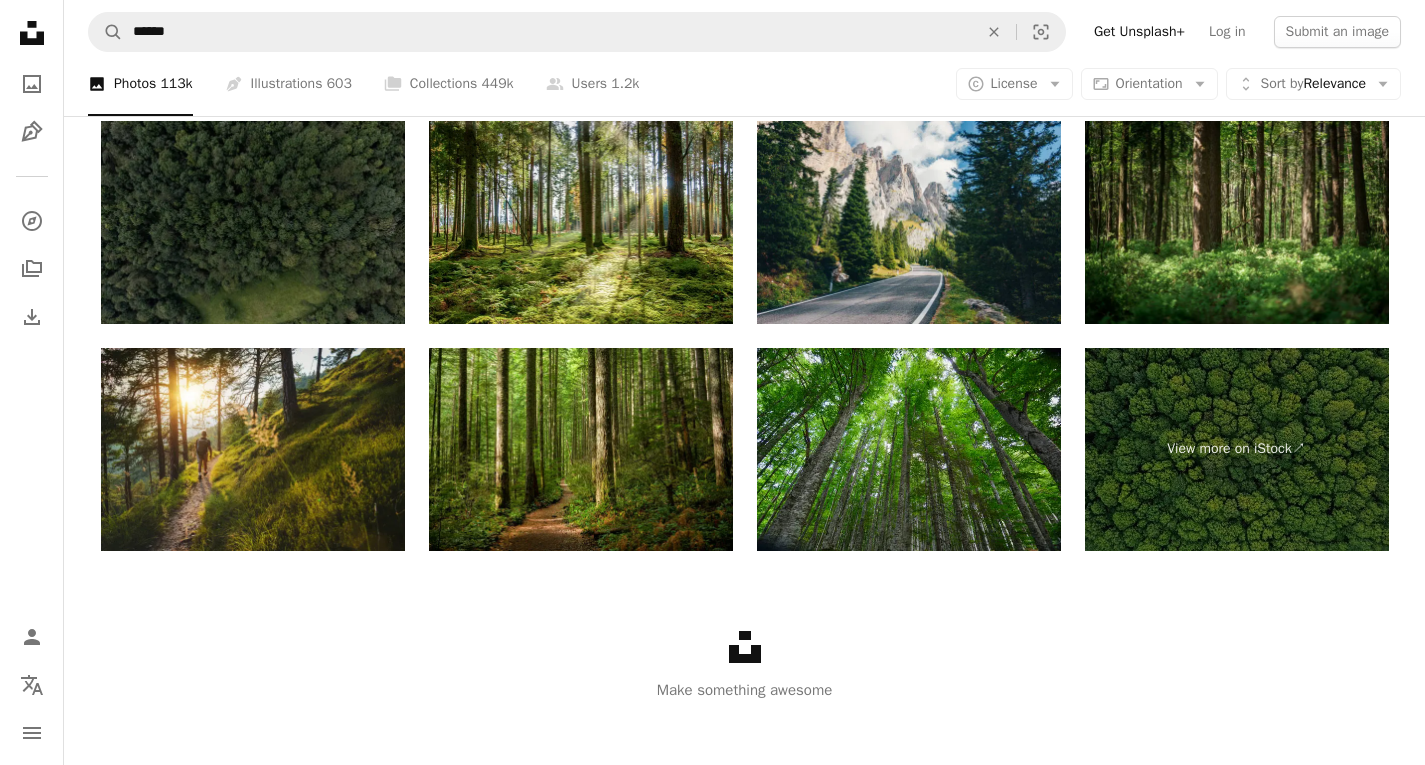 scroll, scrollTop: 4562, scrollLeft: 0, axis: vertical 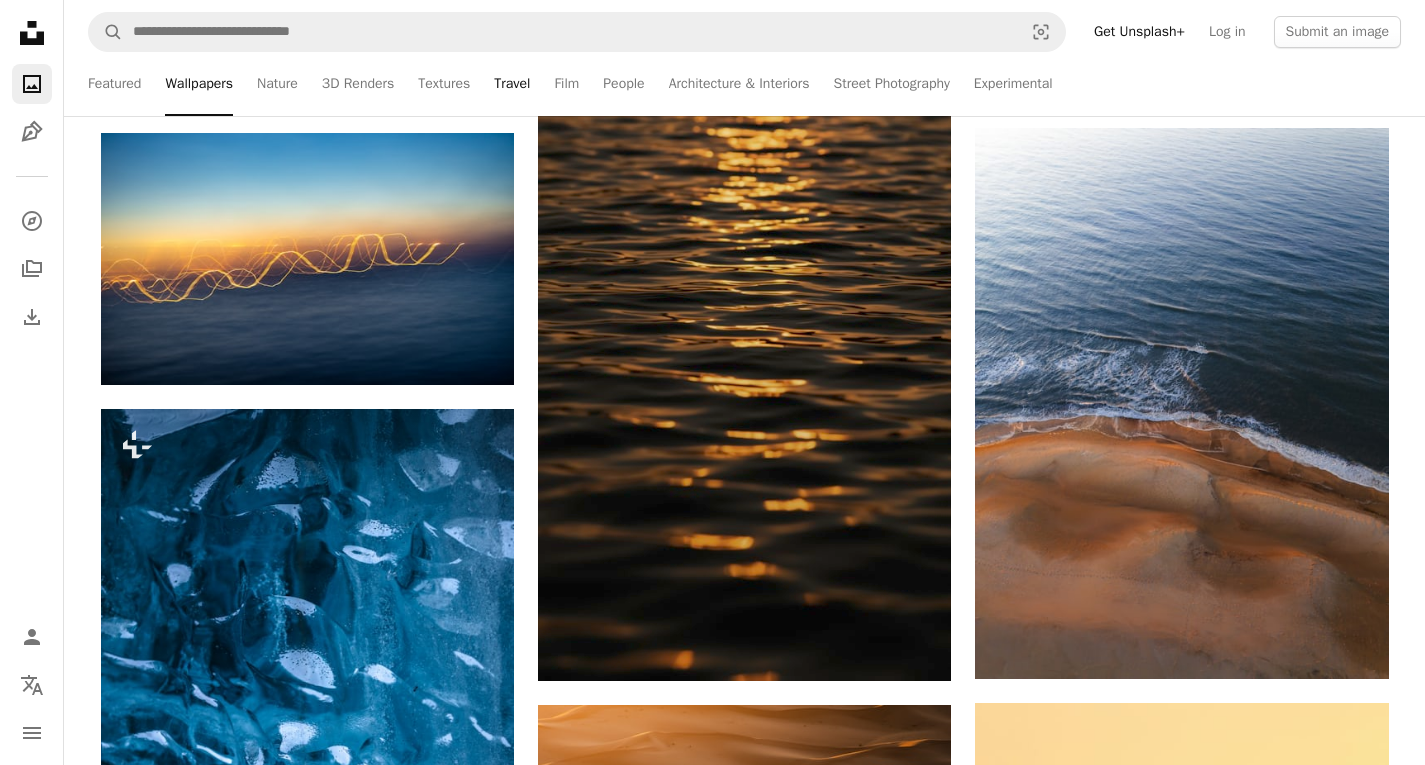 click on "Travel" at bounding box center [512, 84] 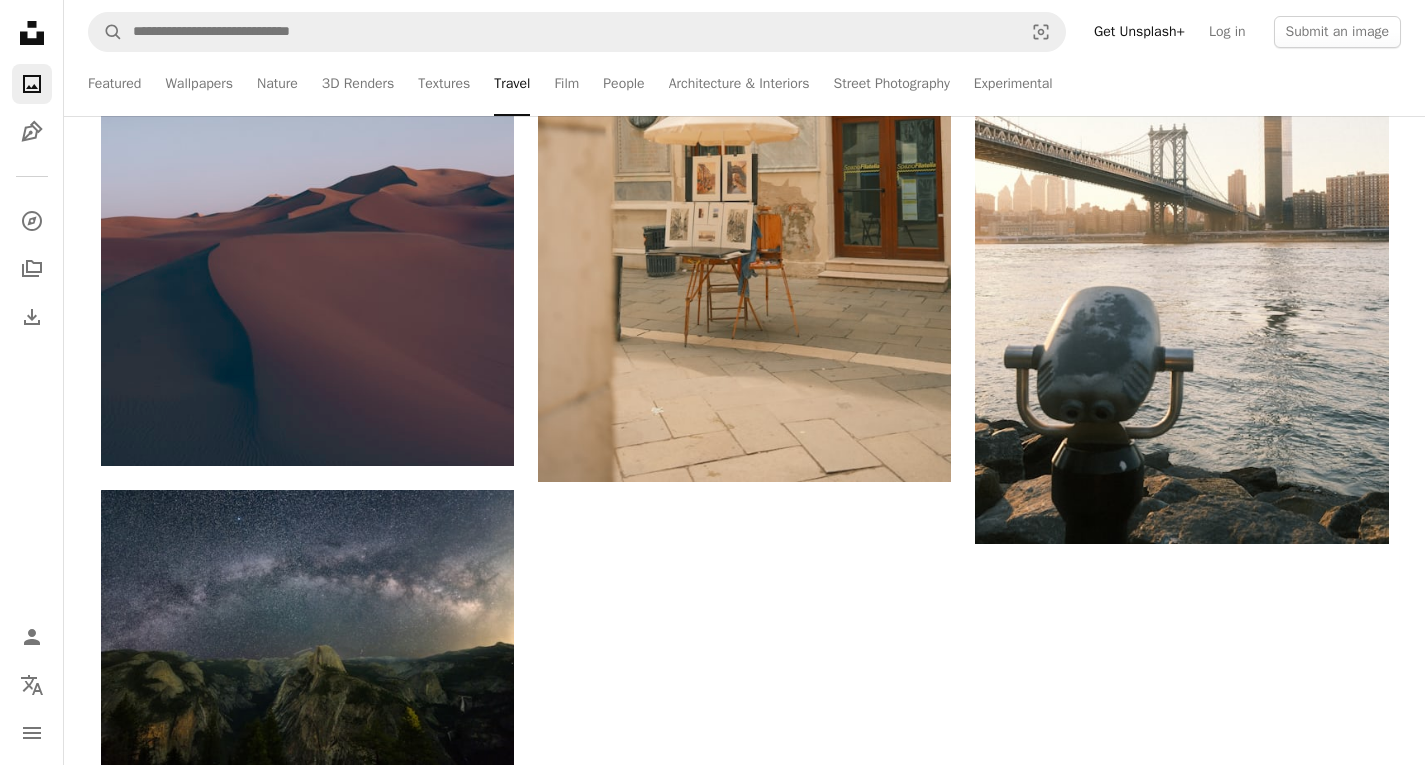scroll, scrollTop: 0, scrollLeft: 0, axis: both 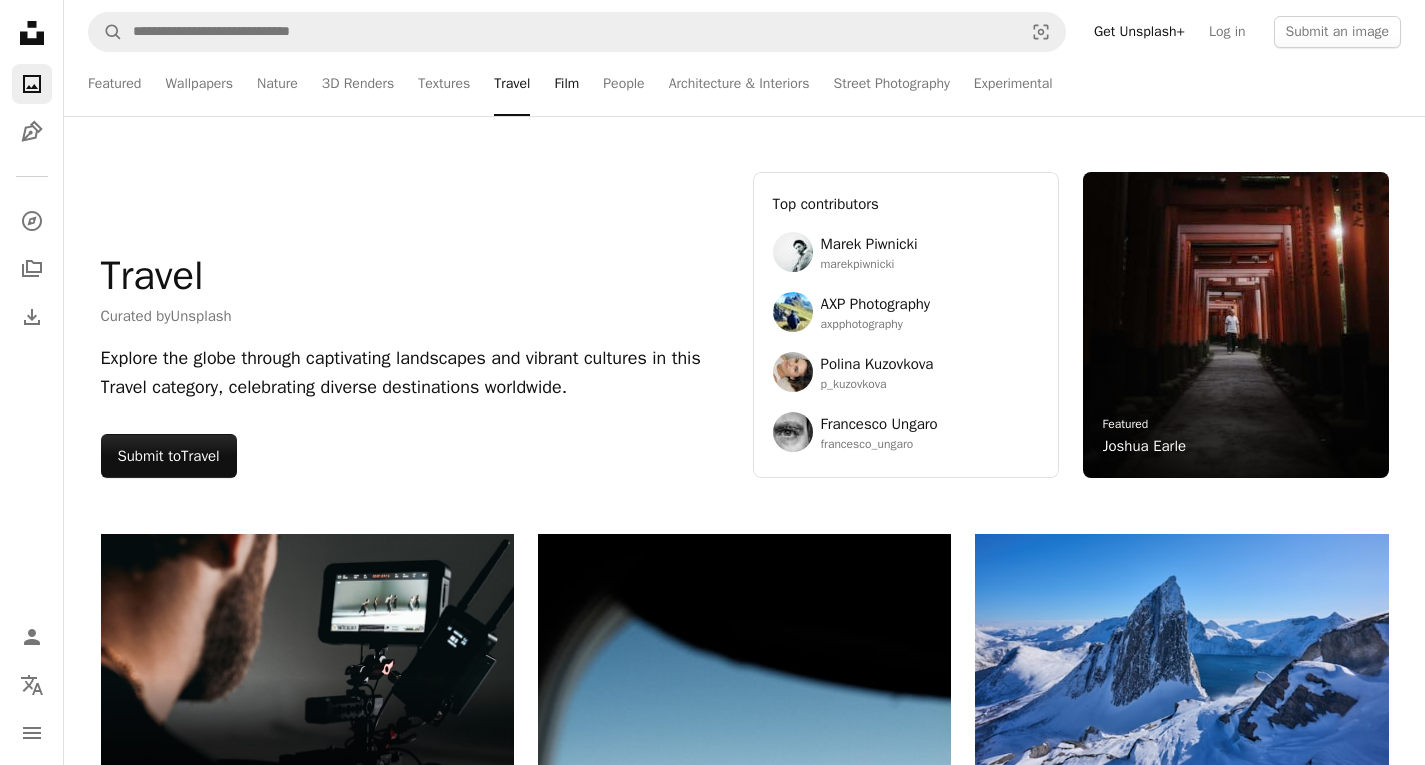 click on "Film" at bounding box center [566, 84] 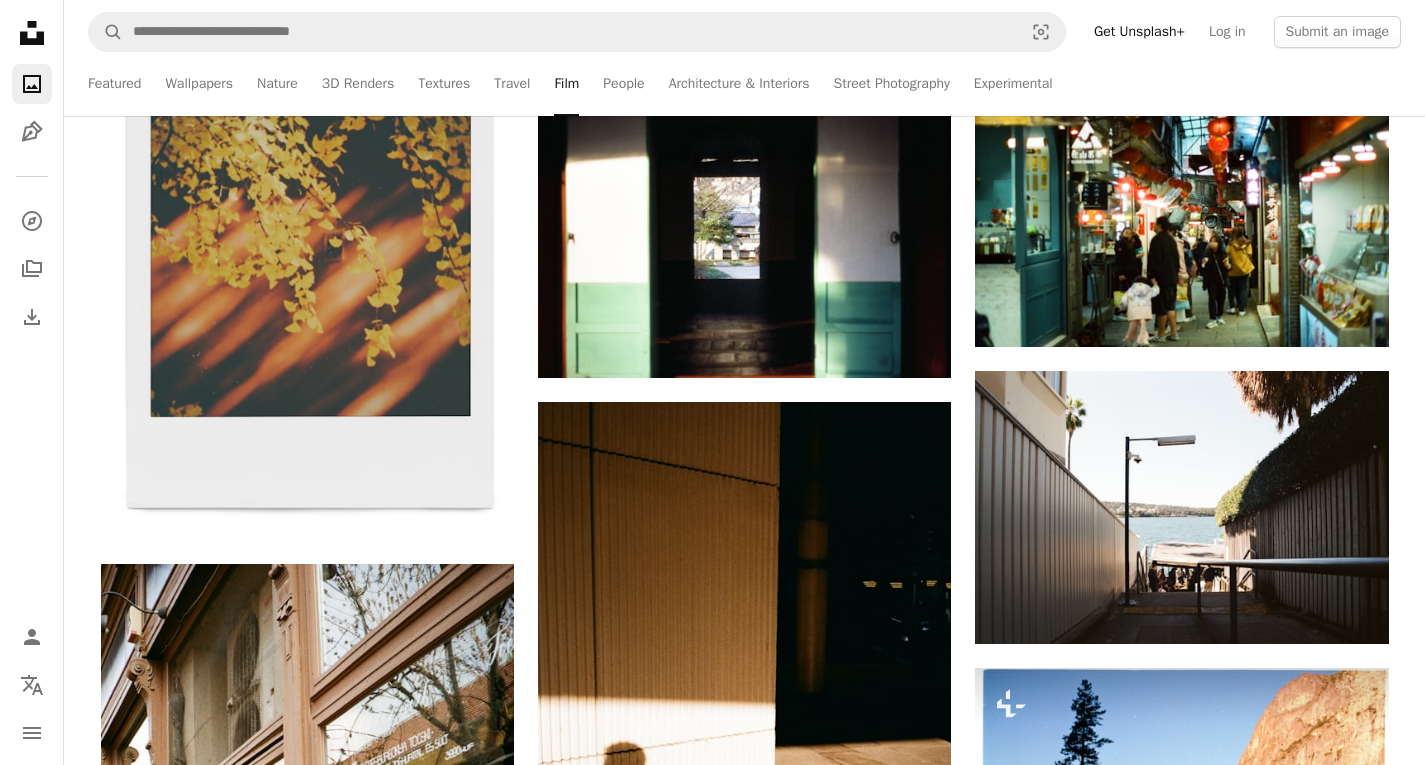 scroll, scrollTop: 1079, scrollLeft: 0, axis: vertical 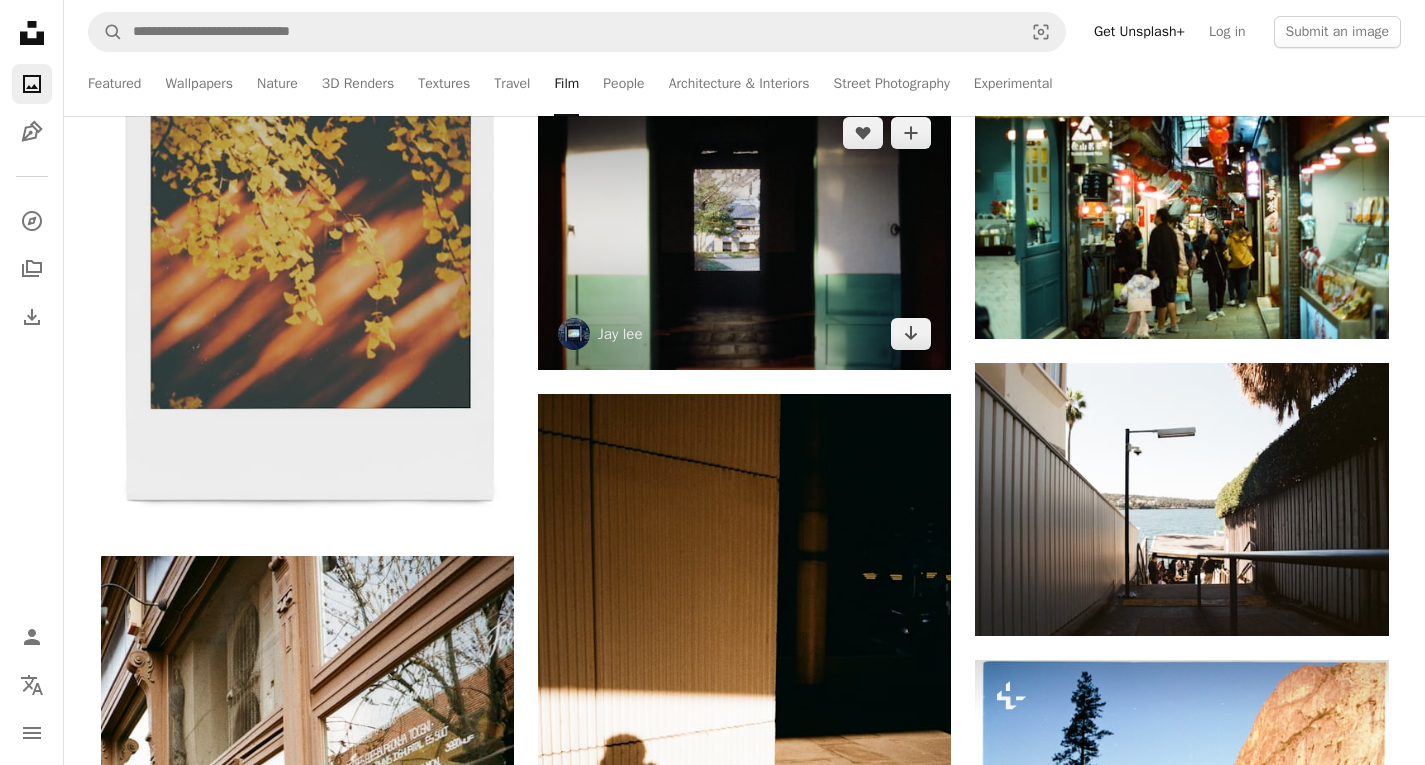 click at bounding box center [744, 234] 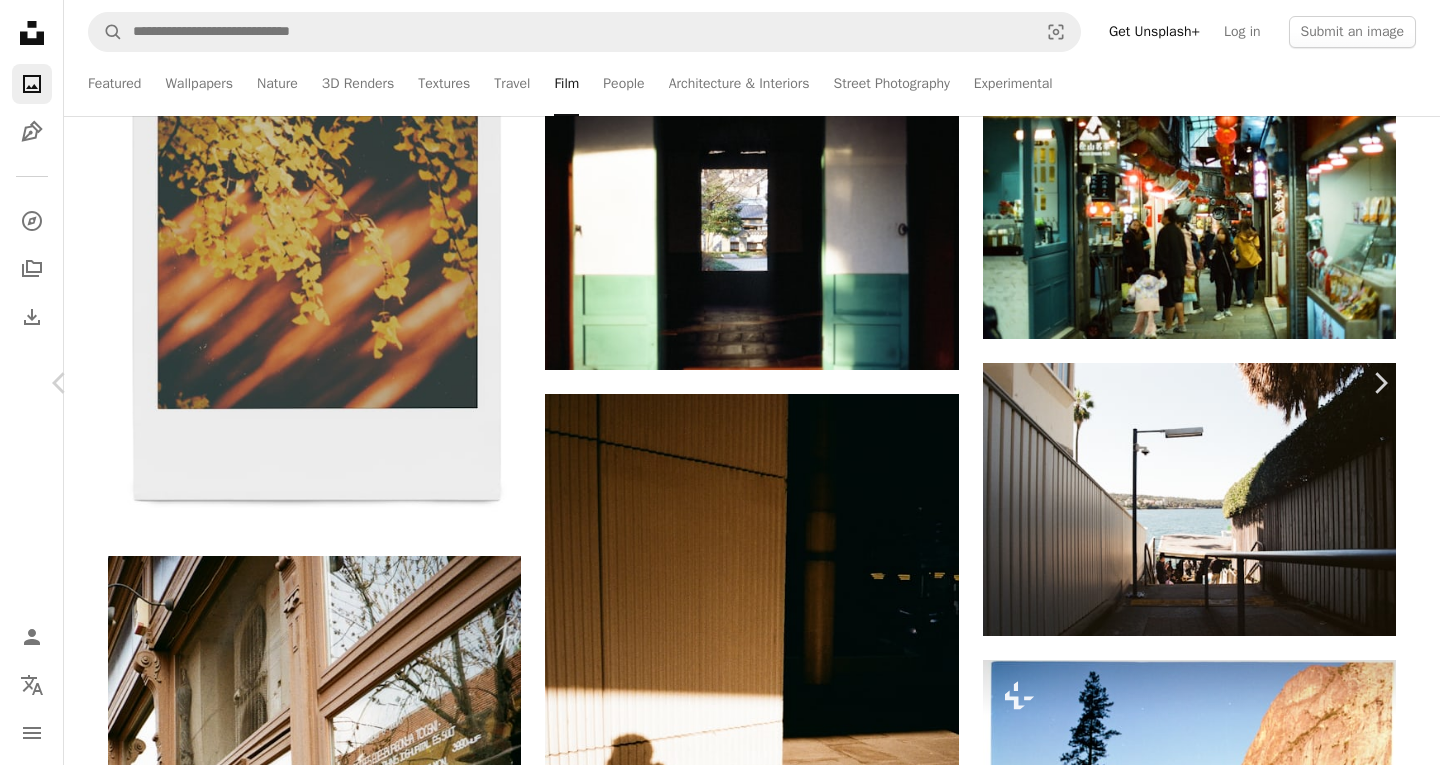 click on "Chevron down" 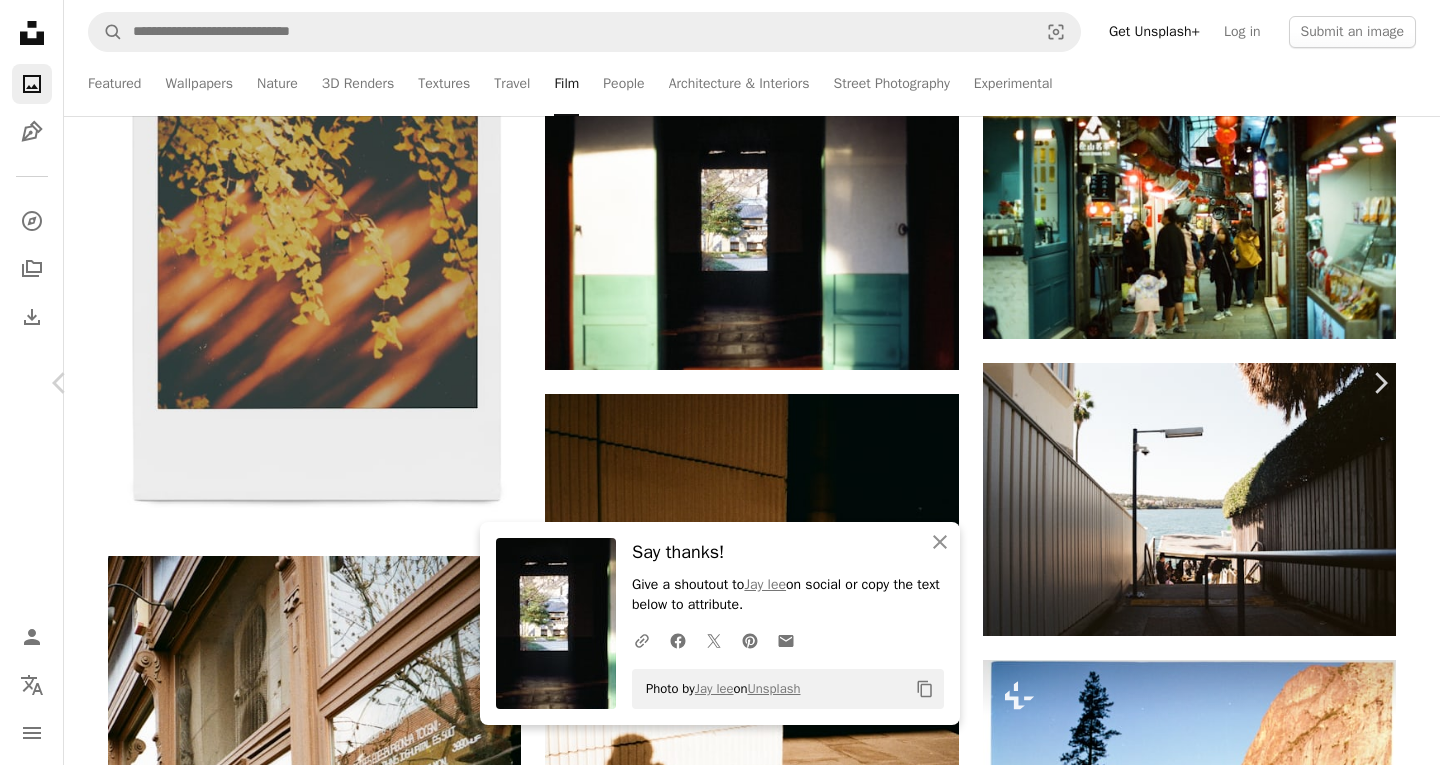 click on "An X shape Chevron left Chevron right An X shape Close Say thanks! Give a shoutout to [FIRST] [LAST] on social or copy the text below to attribute. A URL sharing icon (chains) Facebook icon X (formerly Twitter) icon Pinterest icon An envelope Photo by [FIRST] [LAST] on Unsplash
Copy content [FIRST] [LAST] cronos449 A heart A plus sign Download free Chevron down Zoom in Views -- Downloads -- Featured in Film A forward-right arrow Share Info icon Info More Actions Pentax lx 35mm film camera Kodak UltraMax 400 Korea, Daegu Calendar outlined Published 24 hours ago Camera NORITSU KOKI, EZ Controller Safety Free to use under the Unsplash License film photography film photo analogue photography analog photography shot on film analogue photo analog photo building interior design wood window door housing floor flooring indoors sliding door Creative Commons images Browse premium related images on iStock  |  Save 20% with code UNSPLASH20 View more on iStock  ↗ Related images A heart A plus sign [FIRST] [LAST] Available for hire" at bounding box center (720, 3679) 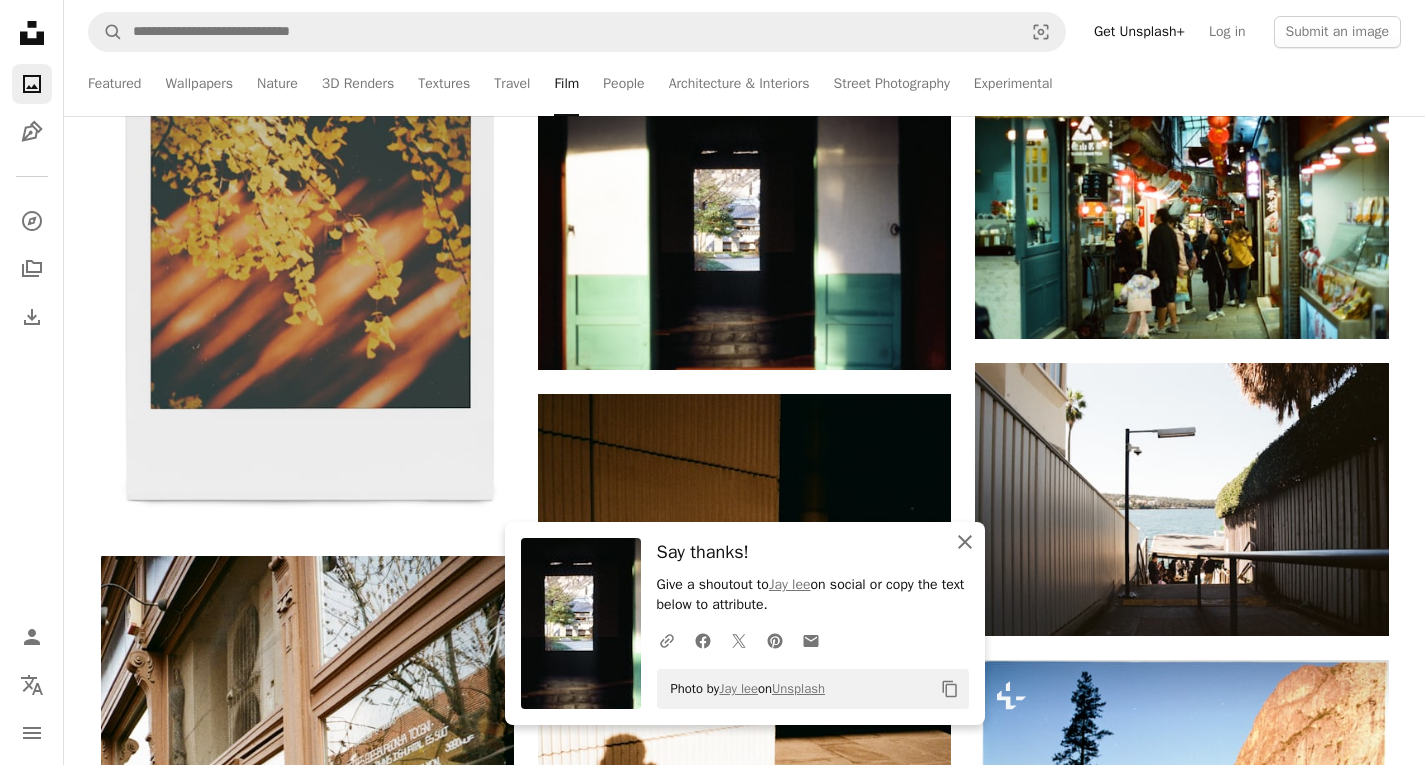 click on "An X shape" 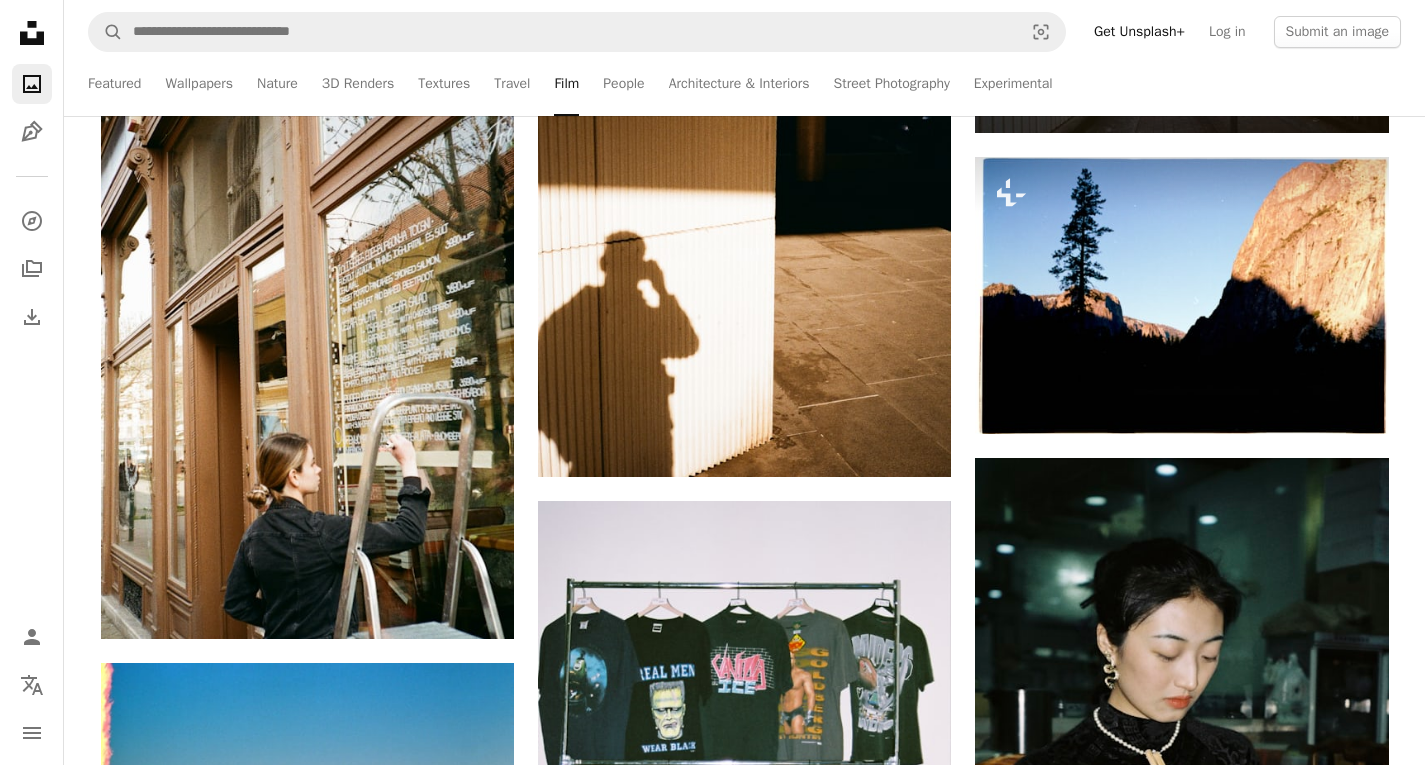 scroll, scrollTop: 1583, scrollLeft: 0, axis: vertical 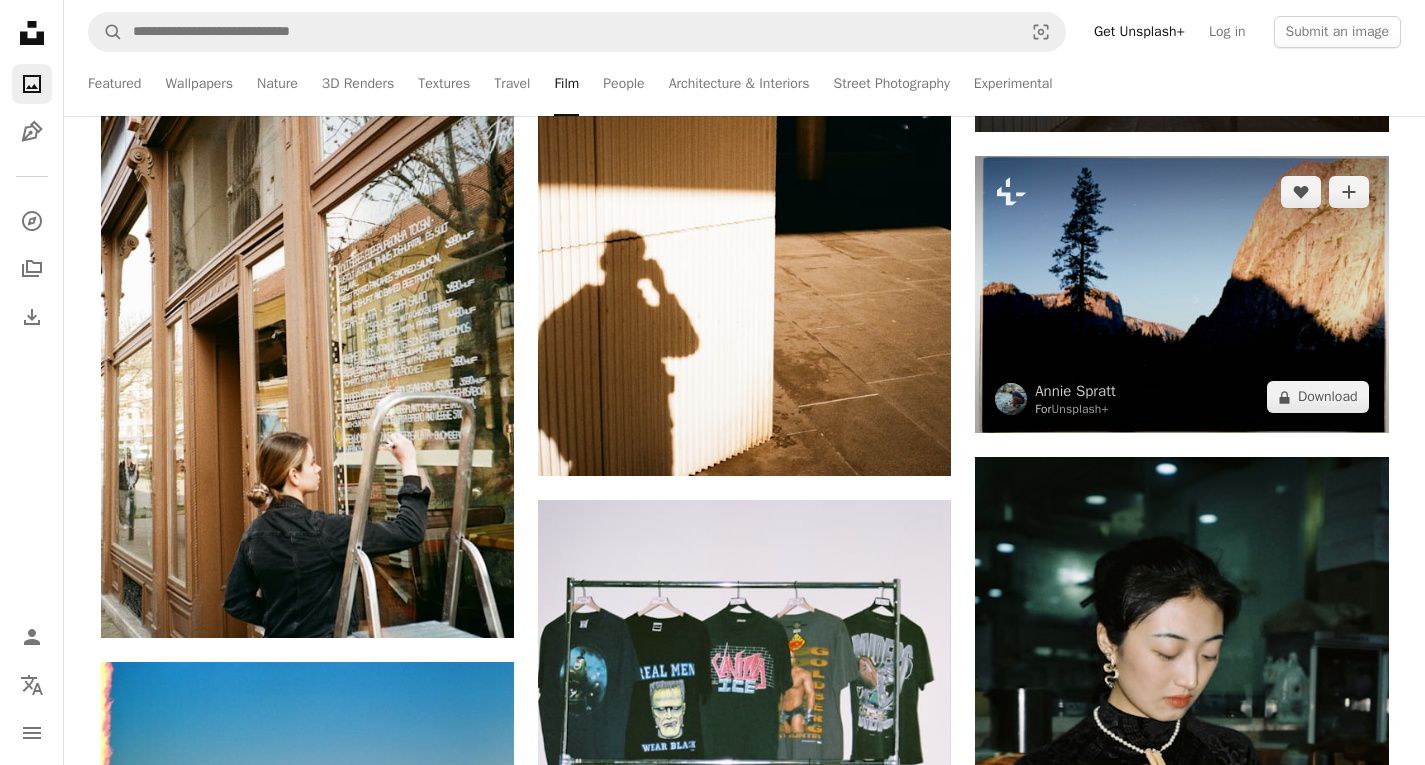 click at bounding box center (1181, 294) 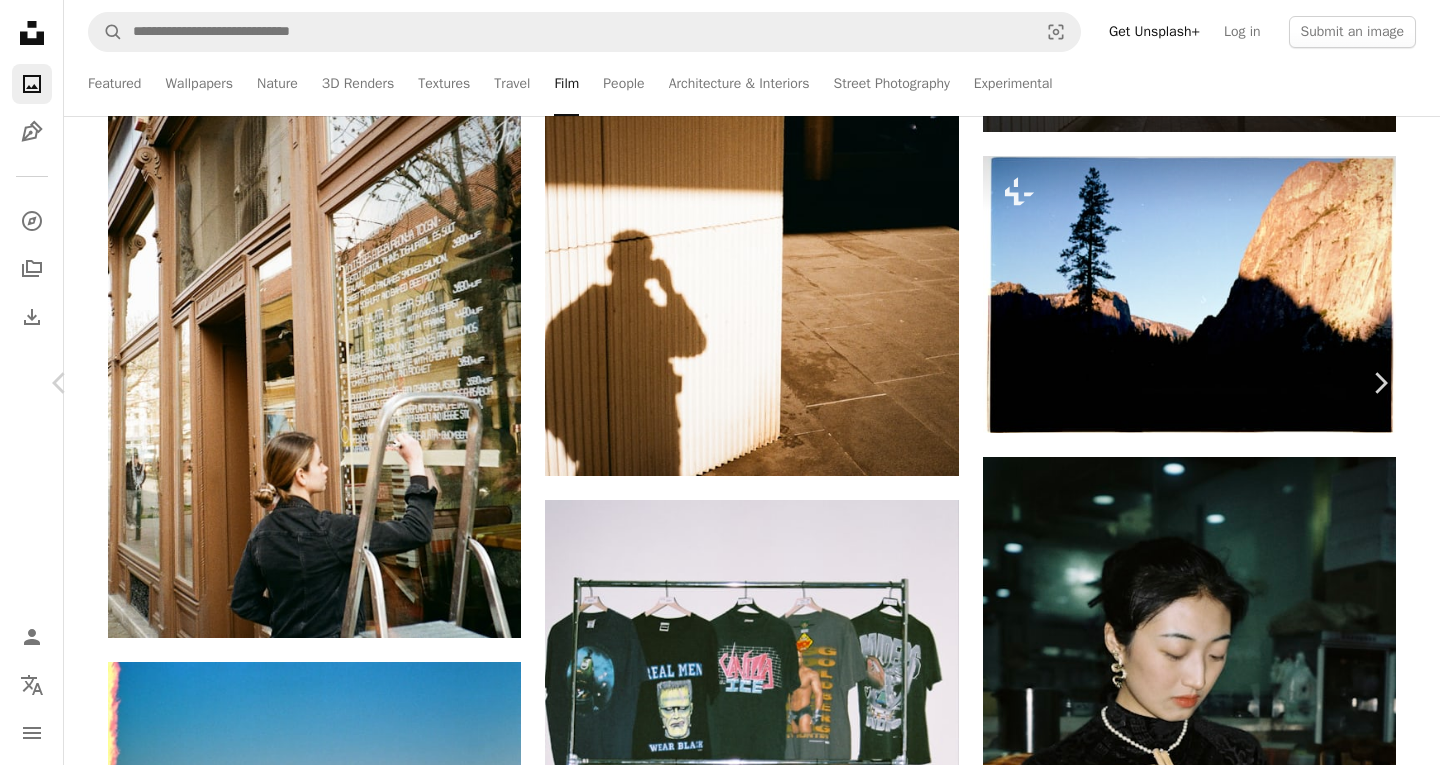 click on "An X shape Chevron left Chevron right [FIRST] [LAST] For Unsplash+ A heart A plus sign A lock Download Zoom in Featured in Film A forward-right arrow Share More Actions Nature › Mountain Calendar outlined Published on April 28, 2025 Safety Licensed under the Unsplash+ License [STATE] outdoors film photography yosemite yosemite national park film photo 35mm analogue photography analog photography shot on film analogue photo analog photo analogue photos analog film shot 35mm film photo Public domain images From this series Chevron right Plus sign for Unsplash+ Plus sign for Unsplash+ Plus sign for Unsplash+ Plus sign for Unsplash+ Plus sign for Unsplash+ Plus sign for Unsplash+ Plus sign for Unsplash+ Plus sign for Unsplash+ Plus sign for Unsplash+ Plus sign for Unsplash+ Related images Plus sign for Unsplash+ A heart A plus sign [FIRST] [LAST] For Unsplash+ A lock Download Plus sign for Unsplash+ A heart A plus sign [FIRST] [LAST] For Unsplash+ A lock Download Plus sign for Unsplash+ A heart A plus sign" at bounding box center (720, 4977) 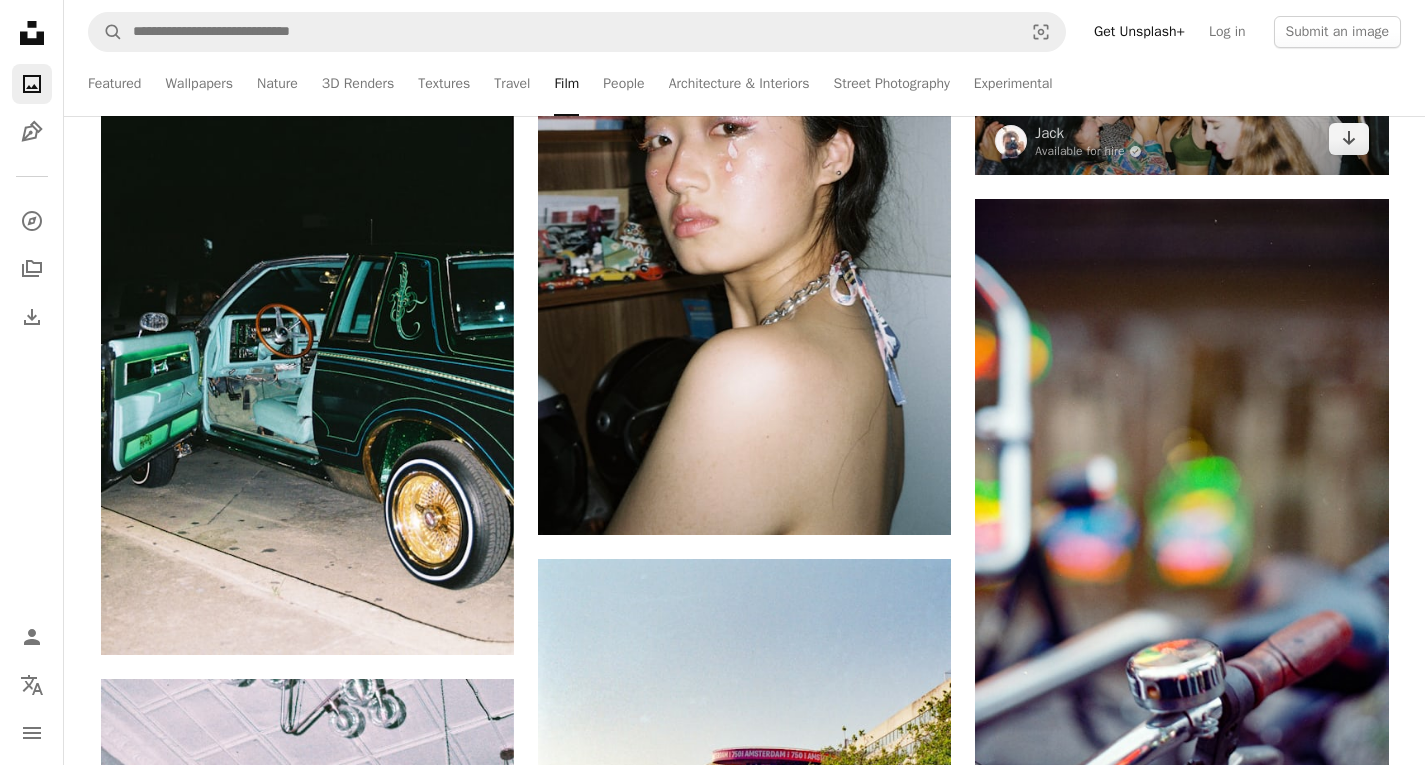 scroll, scrollTop: 2790, scrollLeft: 0, axis: vertical 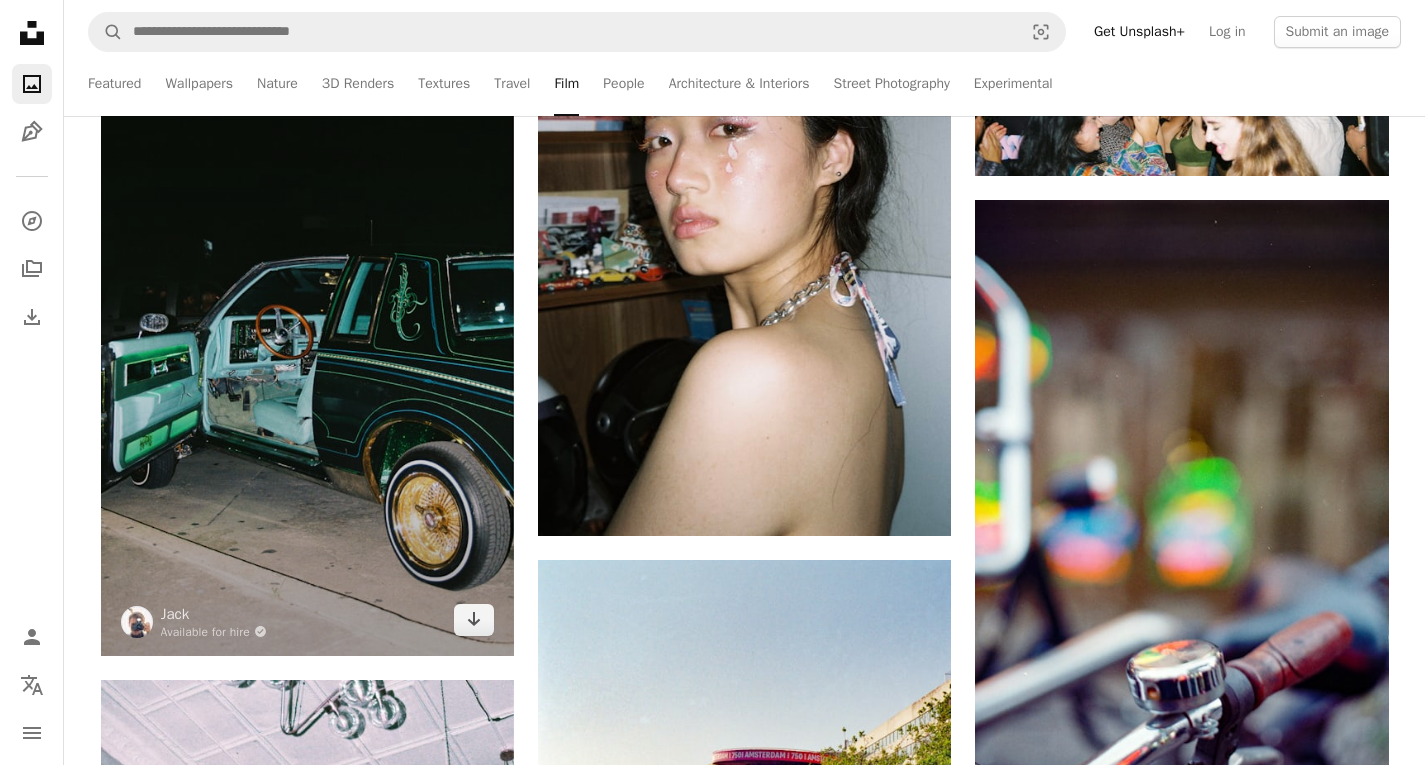 click at bounding box center [307, 355] 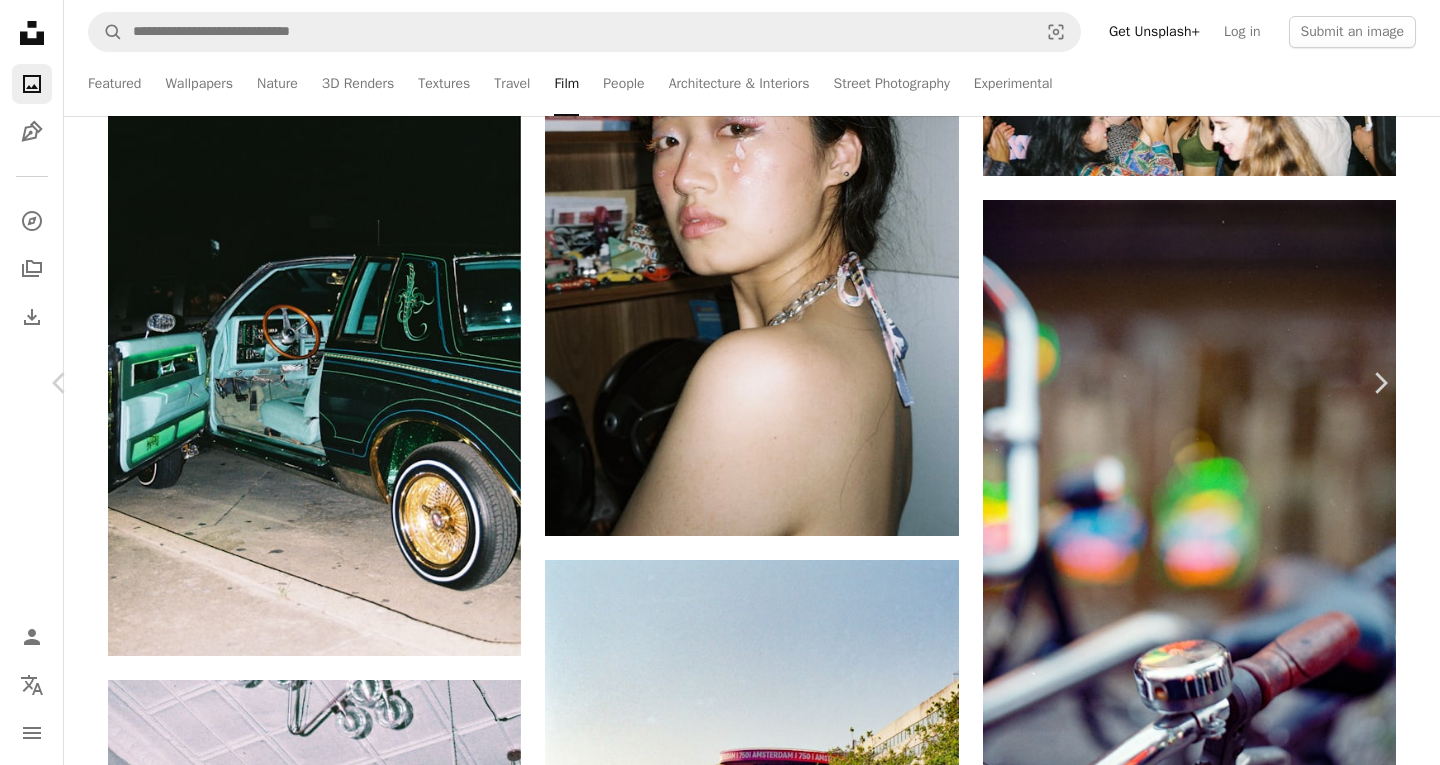 click on "Chevron down" 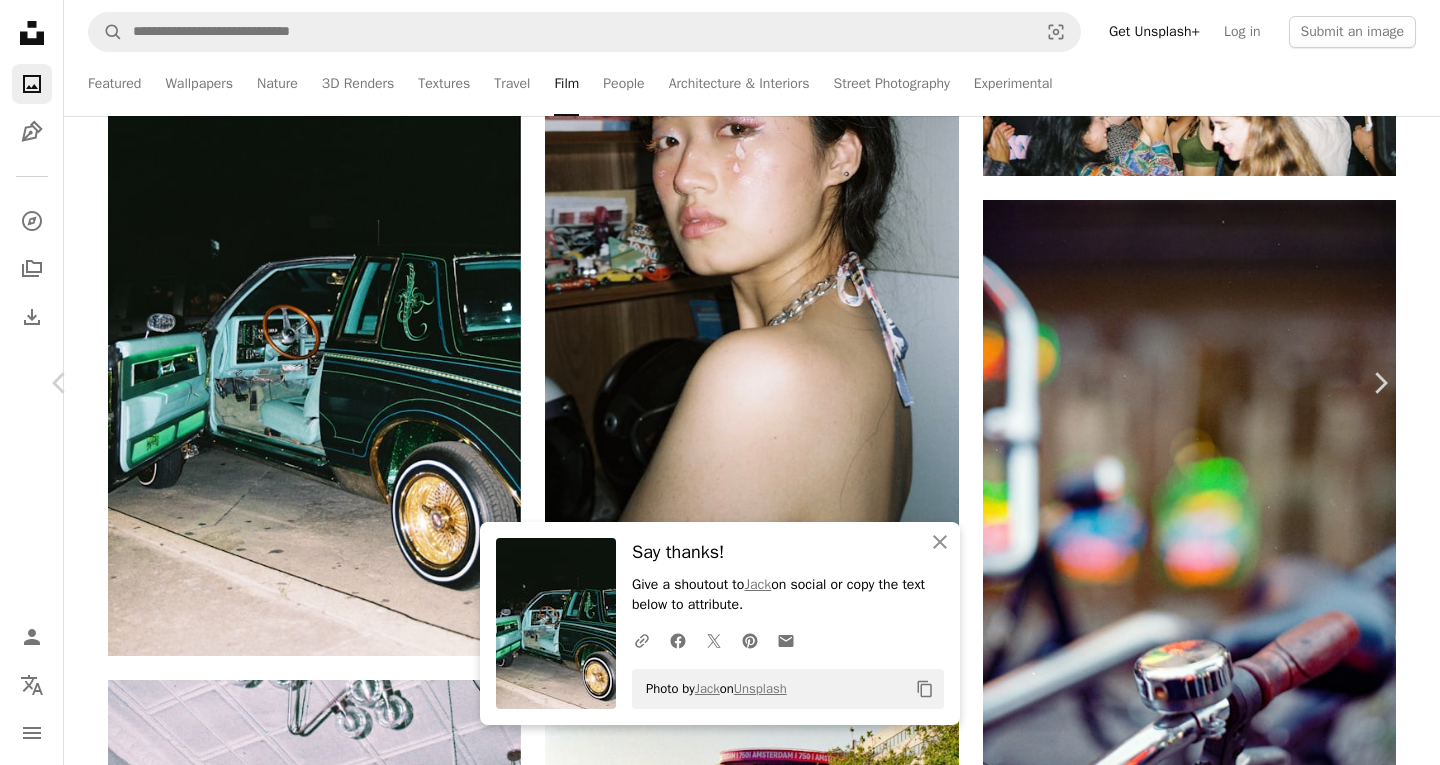 click on "An X shape Chevron left Chevron right An X shape Close Say thanks! Give a shoutout to  [FIRST] [LAST]  on social or copy the text below to attribute. A URL sharing icon (chains) Facebook icon X (formerly Twitter) icon Pinterest icon An envelope Photo by  [FIRST] [LAST]  on  Unsplash
Copy content [FIRST] [LAST] Available for hire A checkmark inside of a circle A heart A plus sign Download free Chevron down Zoom in Views 433,502 Downloads 2,151 Featured in Photos ,  Film A forward-right arrow Share Info icon Info More Actions Lowrider captured at [CITY], [STATE], [COUNTRY] Calendar outlined Published on  March 23, 2022 Safety Free to use under the  Unsplash License film photography [CITY] 35mm film film photo analogue photography analog photography shot on film lowrider analogue photo analog photo rims truck [COUNTRY] vehicle transportation machine wheel tire car wheel alloy wheel Creative Commons images Browse premium related images on iStock  |  Save 20% with code UNSPLASH20 View more on iStock  ↗ Related images" at bounding box center [720, 3769] 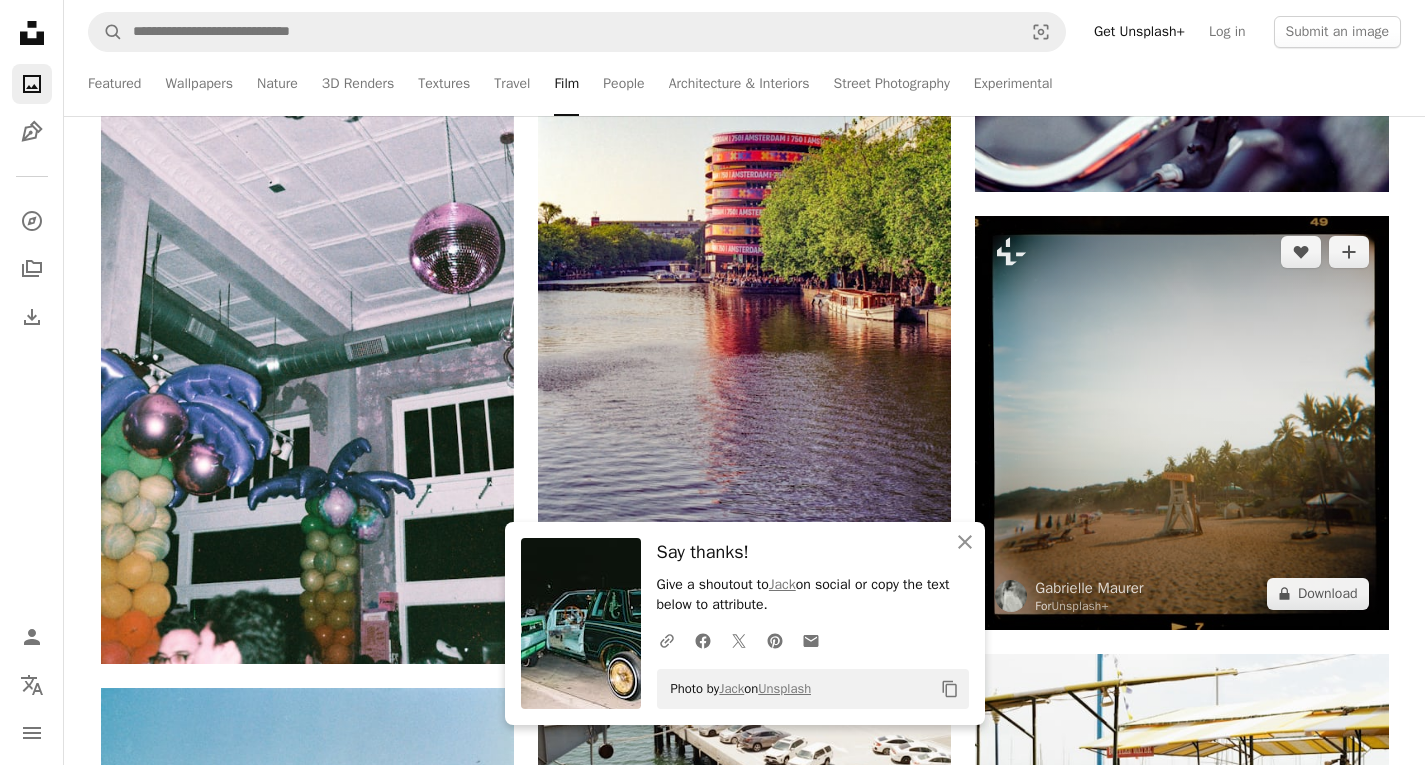 scroll, scrollTop: 3411, scrollLeft: 0, axis: vertical 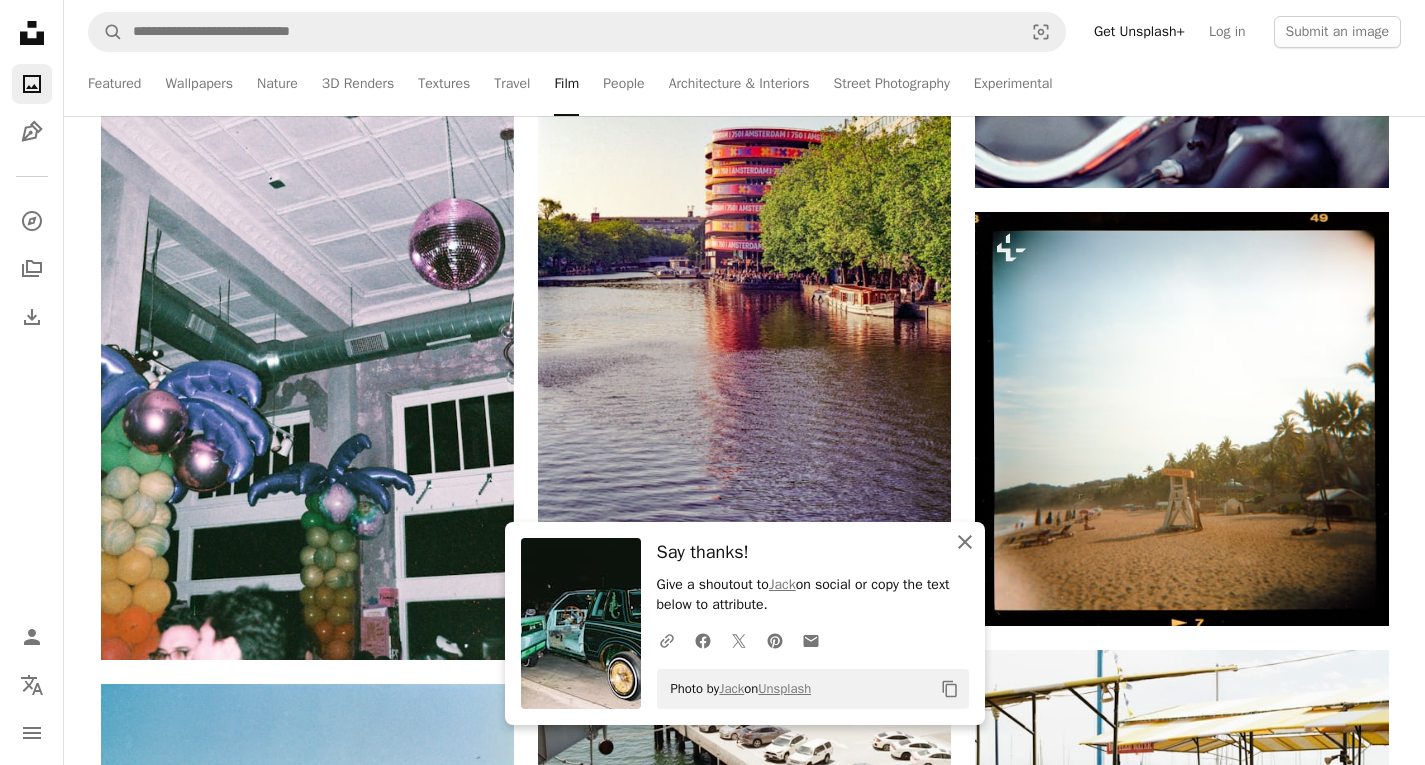 click on "An X shape" 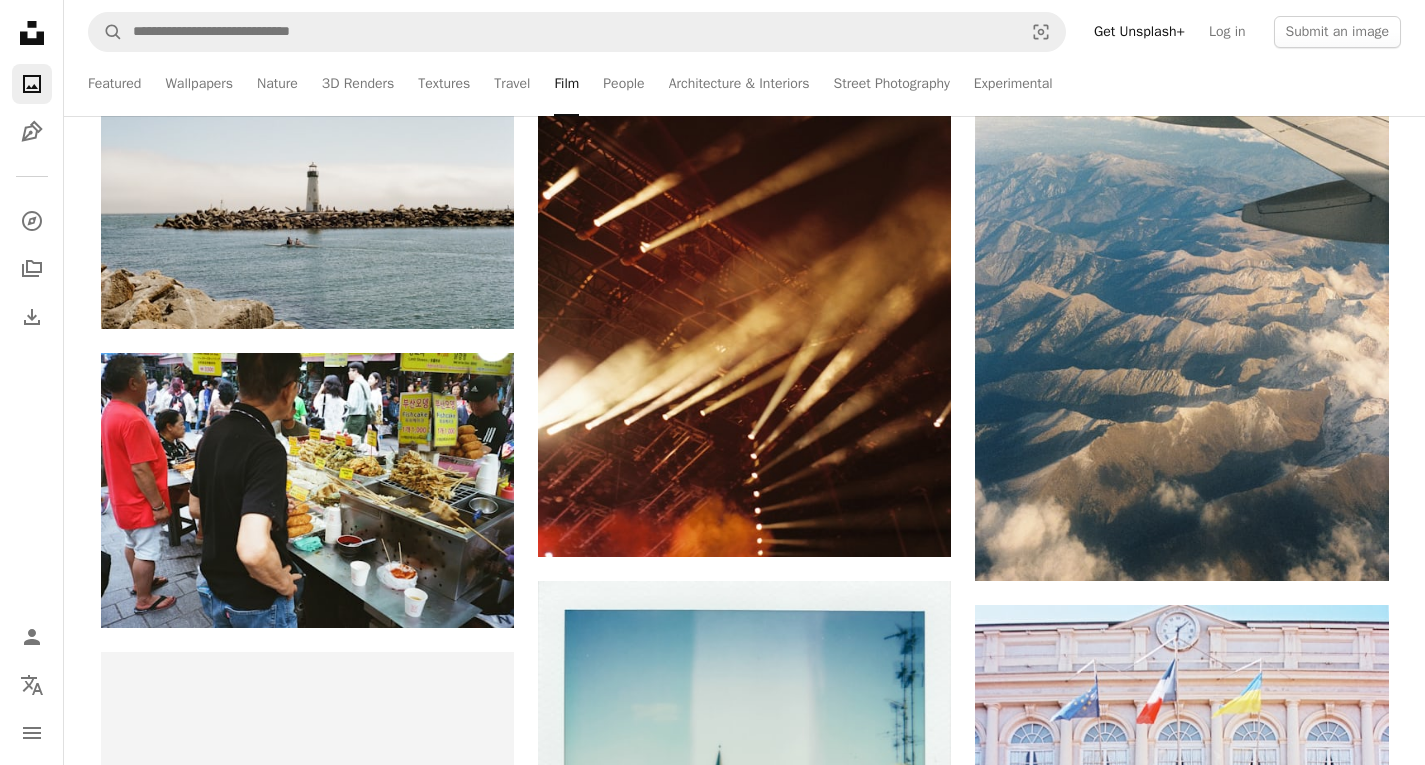 scroll, scrollTop: 4771, scrollLeft: 0, axis: vertical 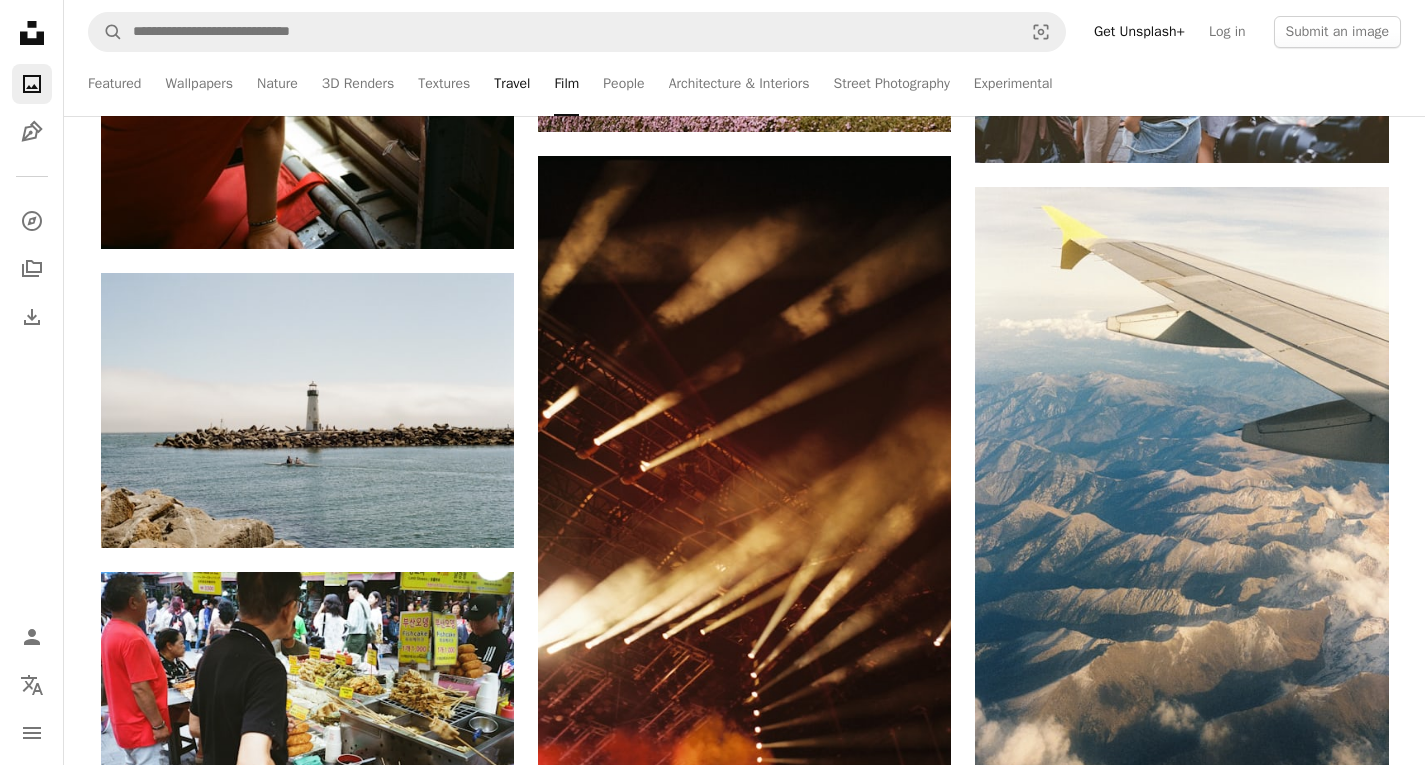 click on "Travel" at bounding box center [512, 84] 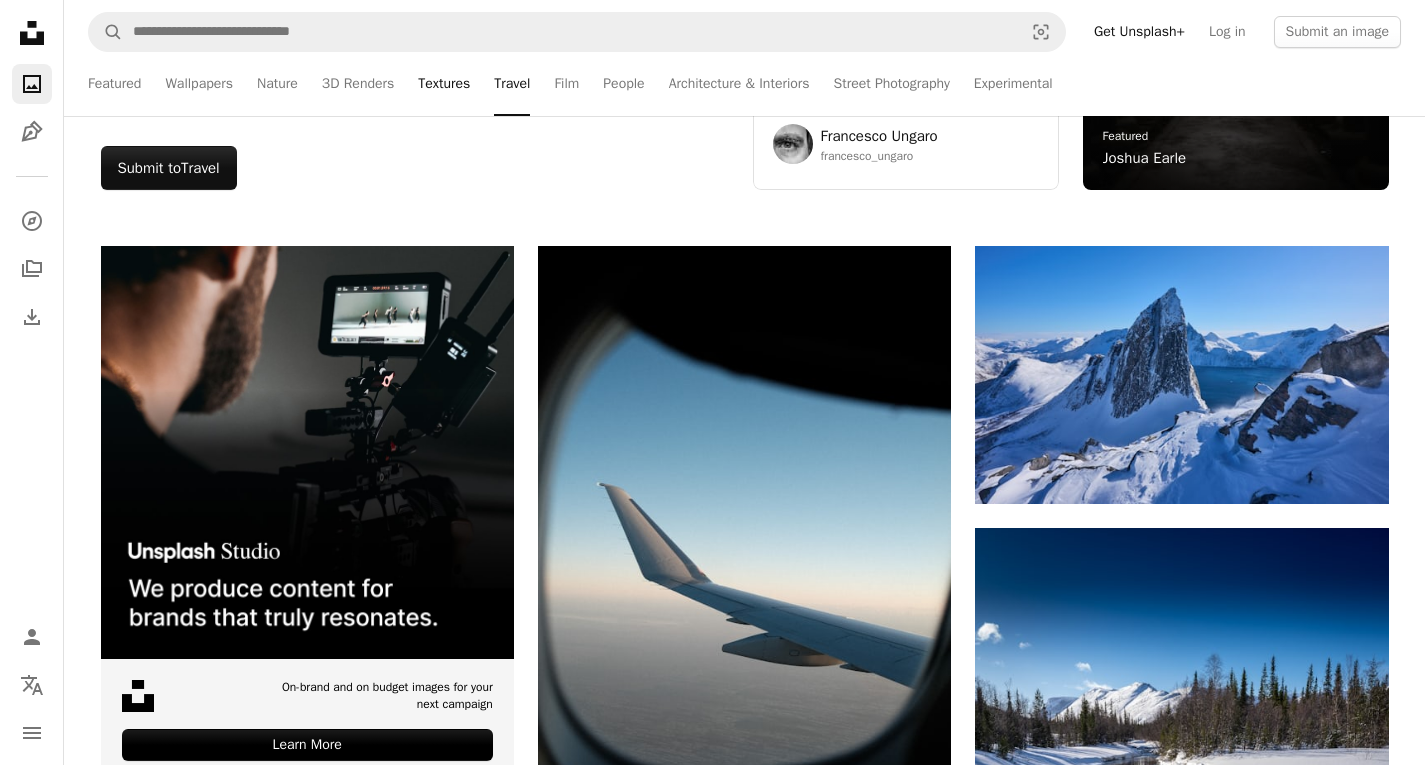 scroll, scrollTop: 288, scrollLeft: 0, axis: vertical 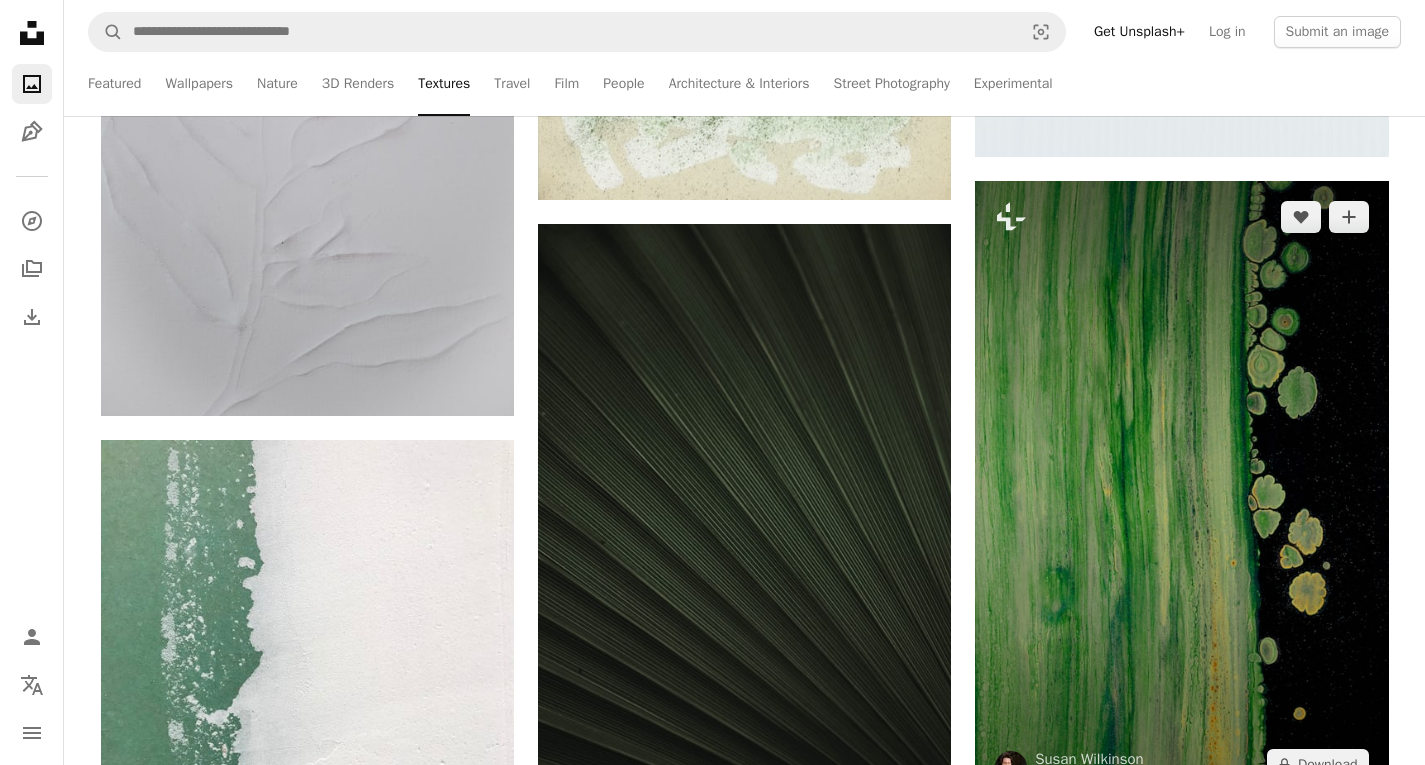 click at bounding box center [1181, 491] 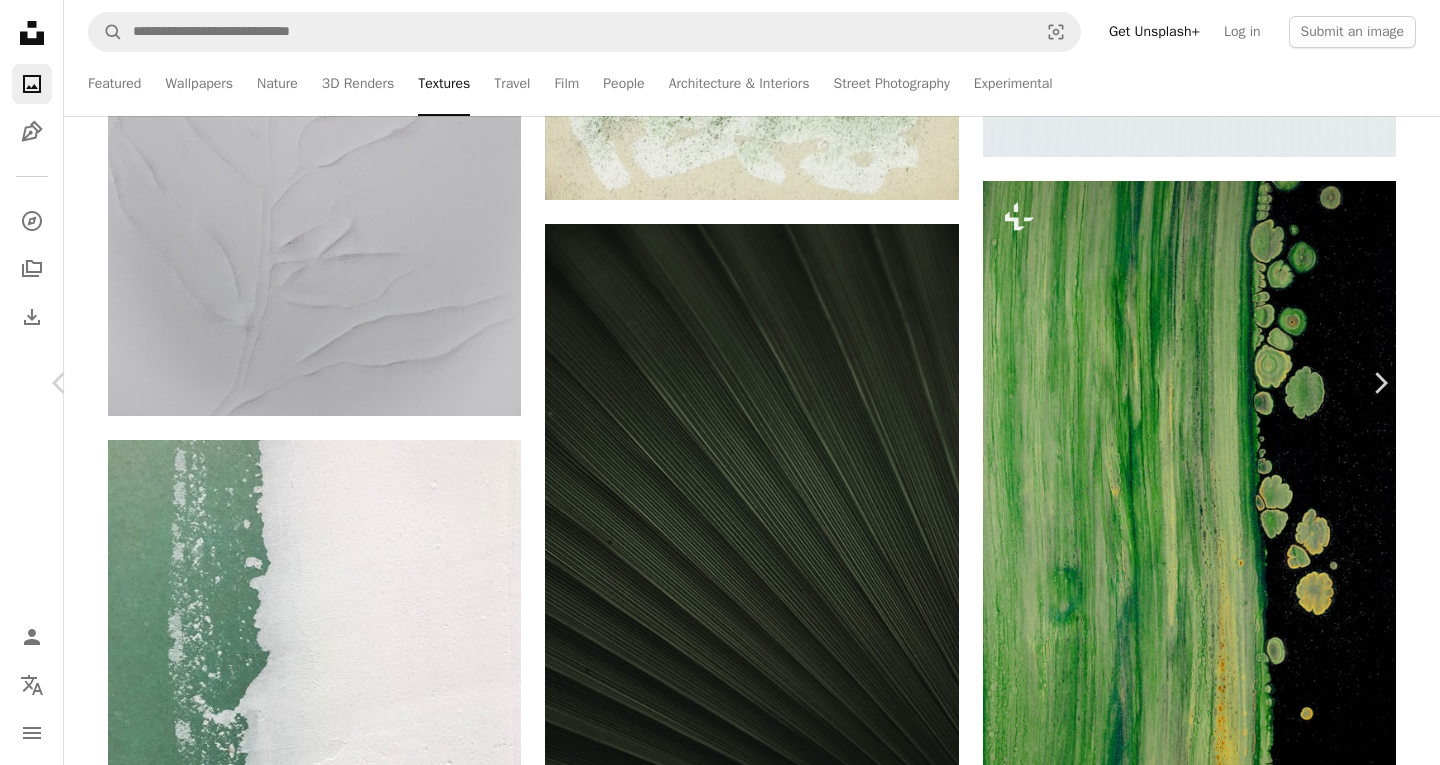 click on "A lock Download" at bounding box center [1229, 4904] 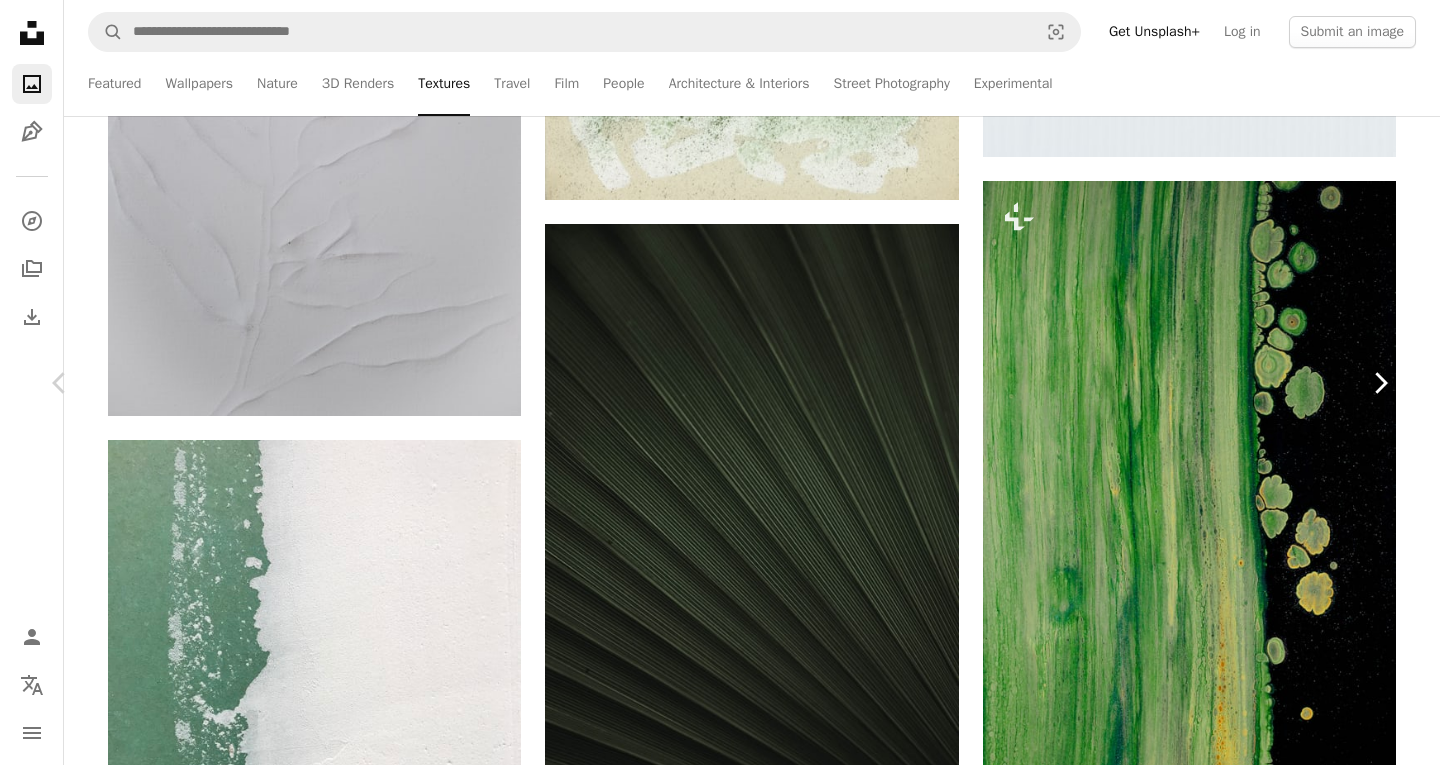 click on "Chevron right" at bounding box center (1380, 383) 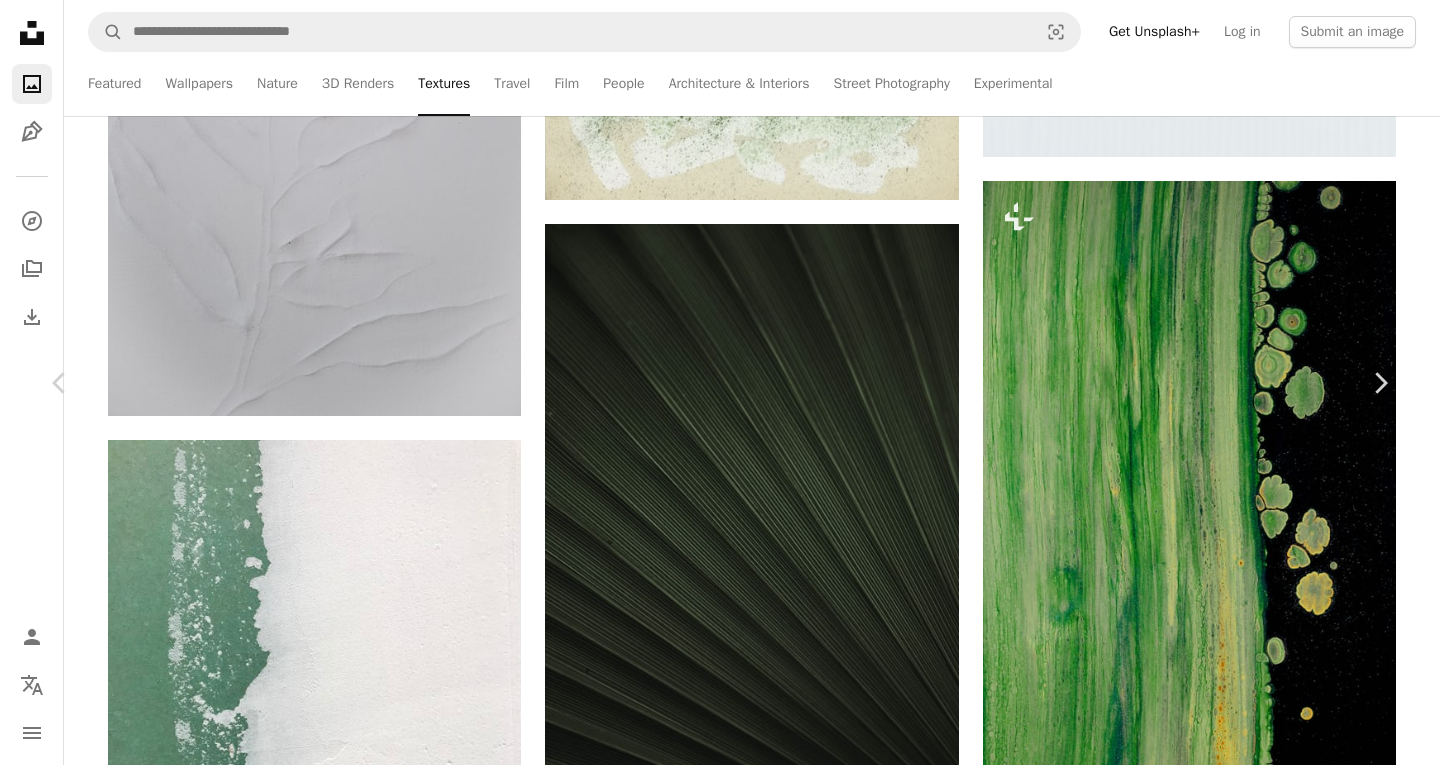click on "An X shape Chevron left Chevron right [FIRST] [LAST] 🇨🇦 For  Unsplash+ A heart A plus sign A lock Download Zoom in Featured in Photos ,  Textures ,  Monochromatic A forward-right arrow Share More Actions Calendar outlined Published on  June 6, 2023 Safety Licensed under the  Unsplash+ License wallpaper background texture dark dark wallpaper pattern dark background dark aesthetic plants dark mode wallpaper black aesthetic wallpapers backgrounds botanical fern dark mode iphone background ferns dark mode background dark mode wallpapers Free images Related images Plus sign for Unsplash+ A heart A plus sign [FIRST] [LAST] 🇨🇦 For  Unsplash+ A lock Download Plus sign for Unsplash+ A heart A plus sign [FIRST] [LAST] For  Unsplash+ A lock Download Plus sign for Unsplash+ A heart A plus sign [FIRST] [LAST] 🇨🇦 For  Unsplash+ A lock Download Plus sign for Unsplash+ A heart A plus sign [FIRST] [LAST] 🇨🇦 For  Unsplash+ A lock Download Plus sign for Unsplash+ A heart A plus sign Unsplash+ Community For  Unsplash+" at bounding box center [720, 5239] 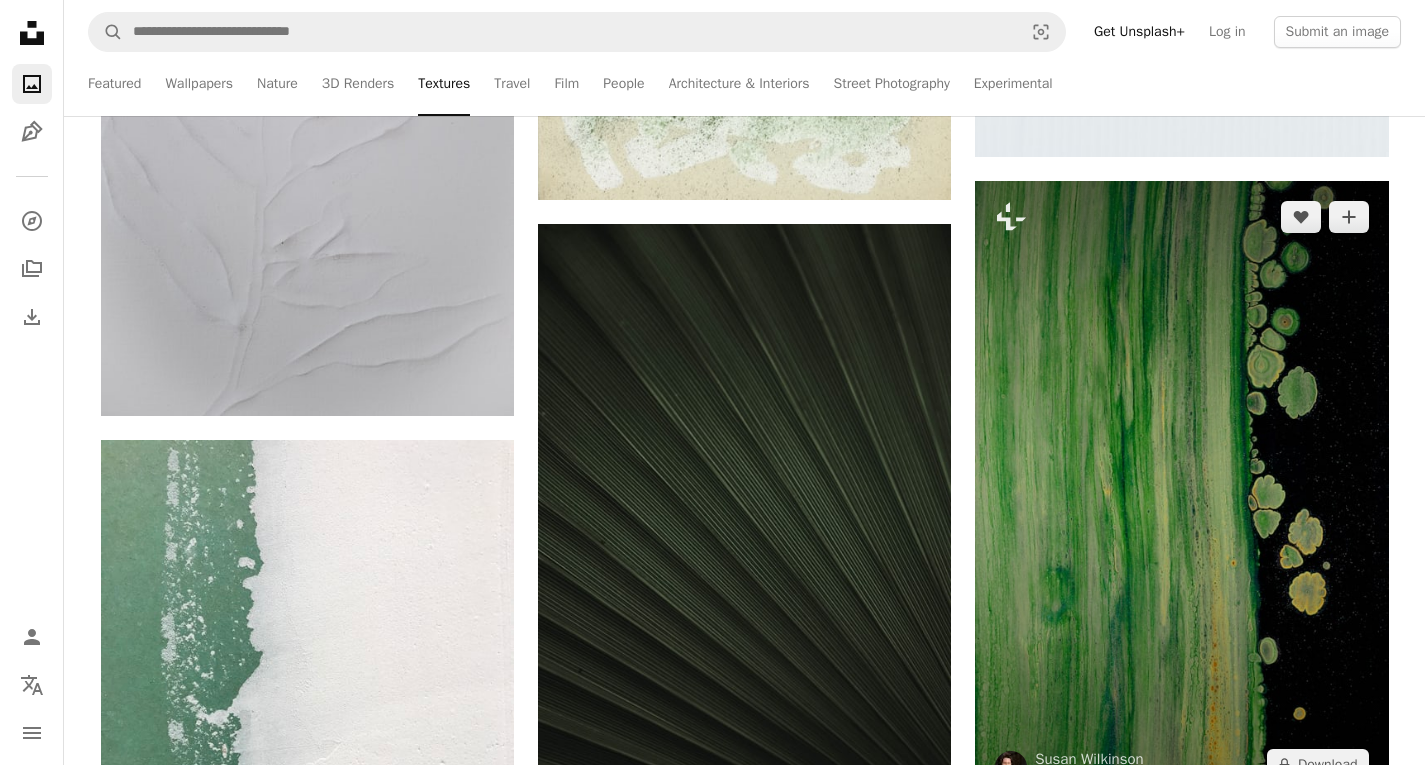 click at bounding box center (1181, 491) 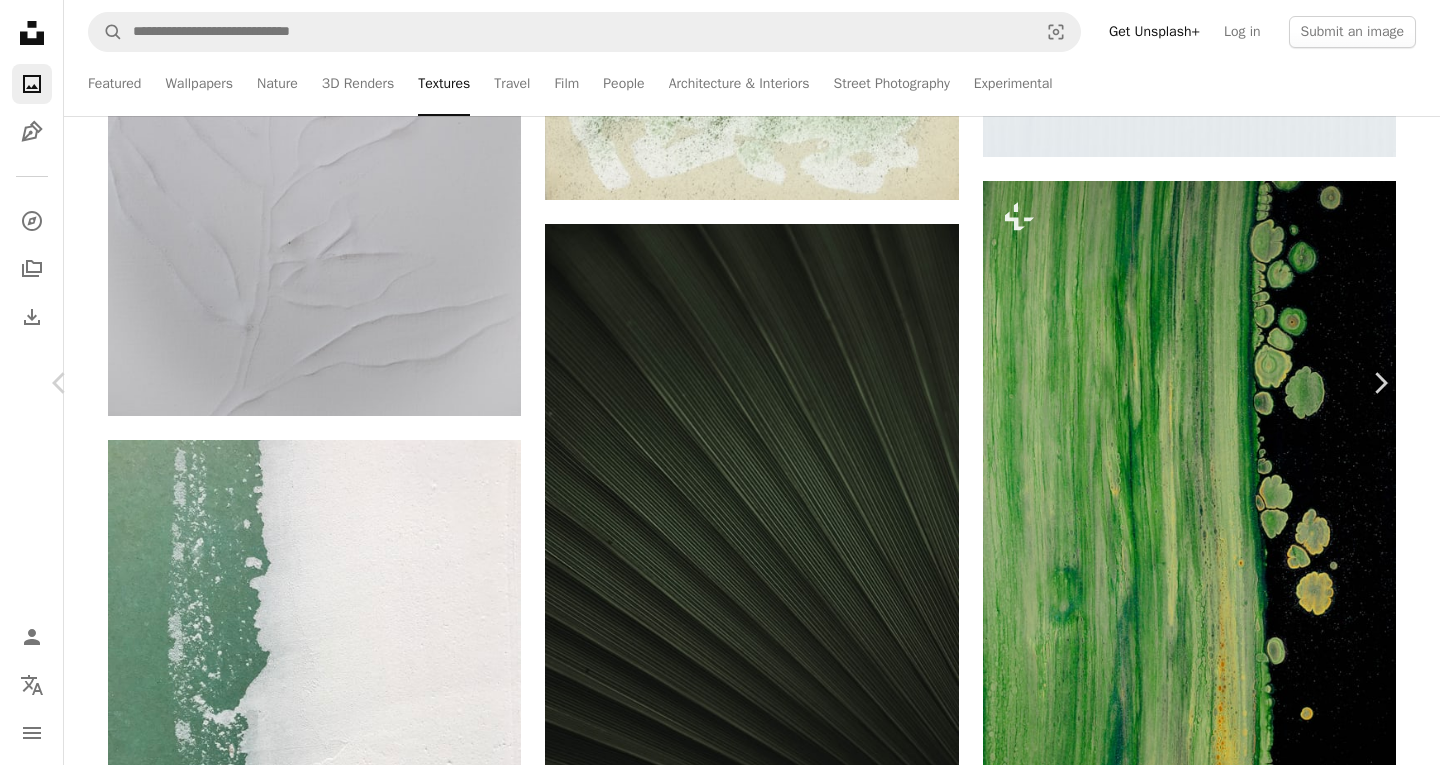 click at bounding box center (712, 5240) 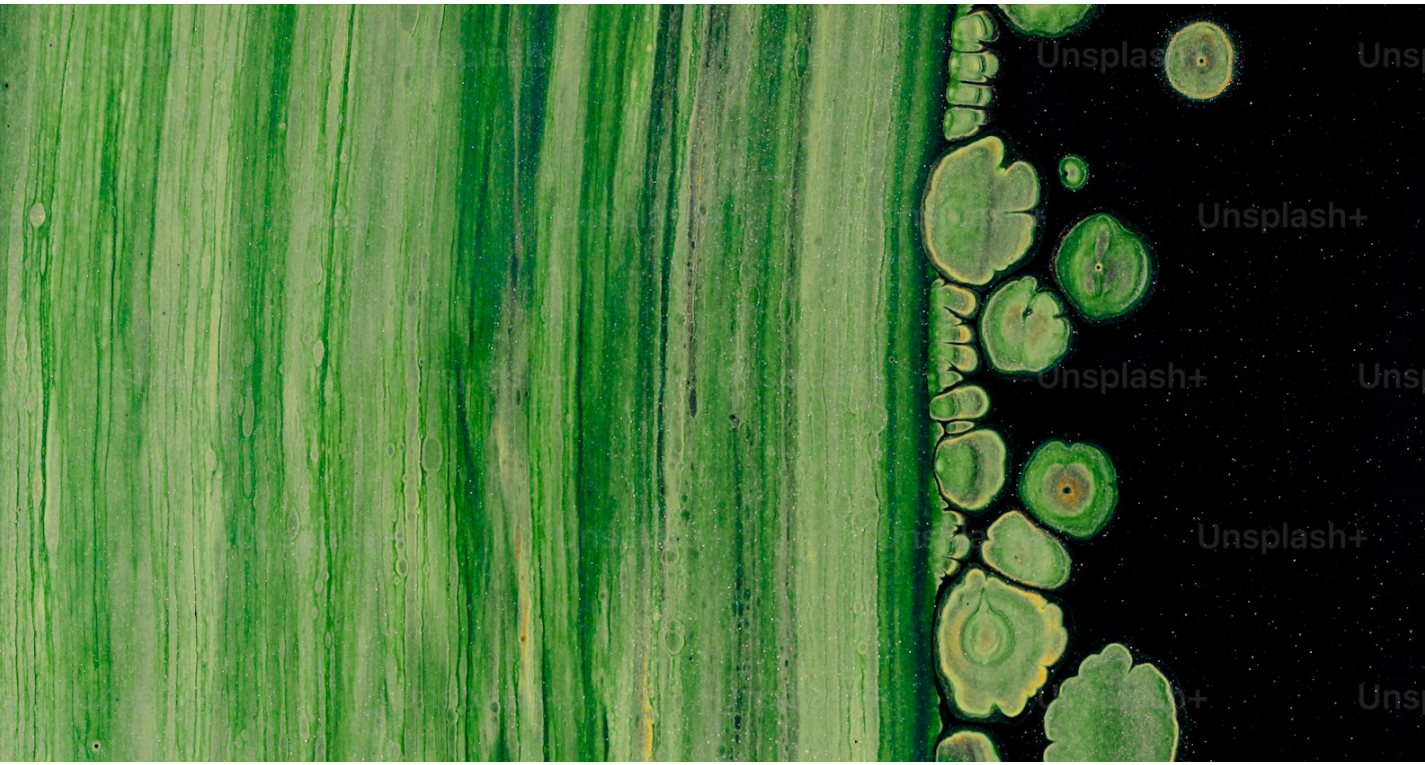 scroll, scrollTop: 677, scrollLeft: 0, axis: vertical 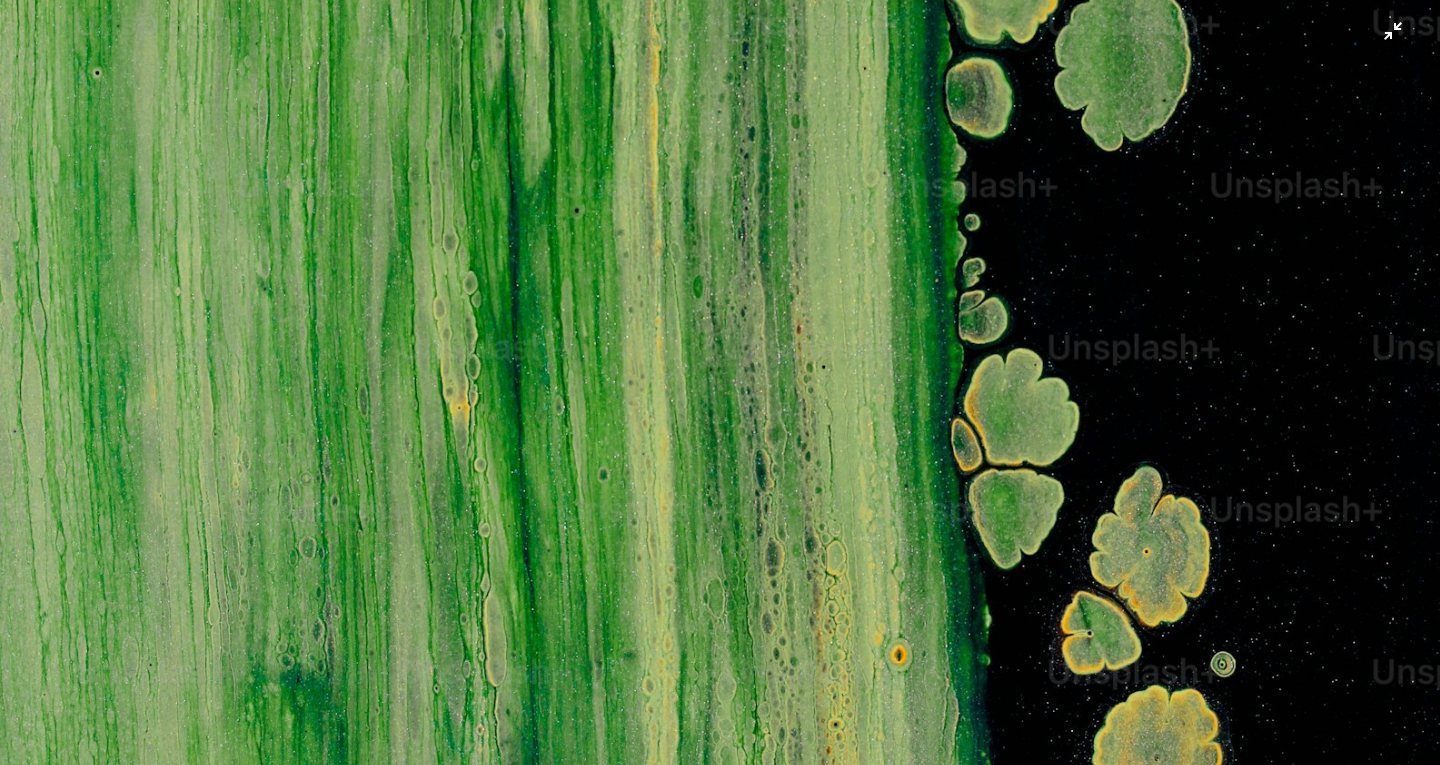 click at bounding box center (720, 403) 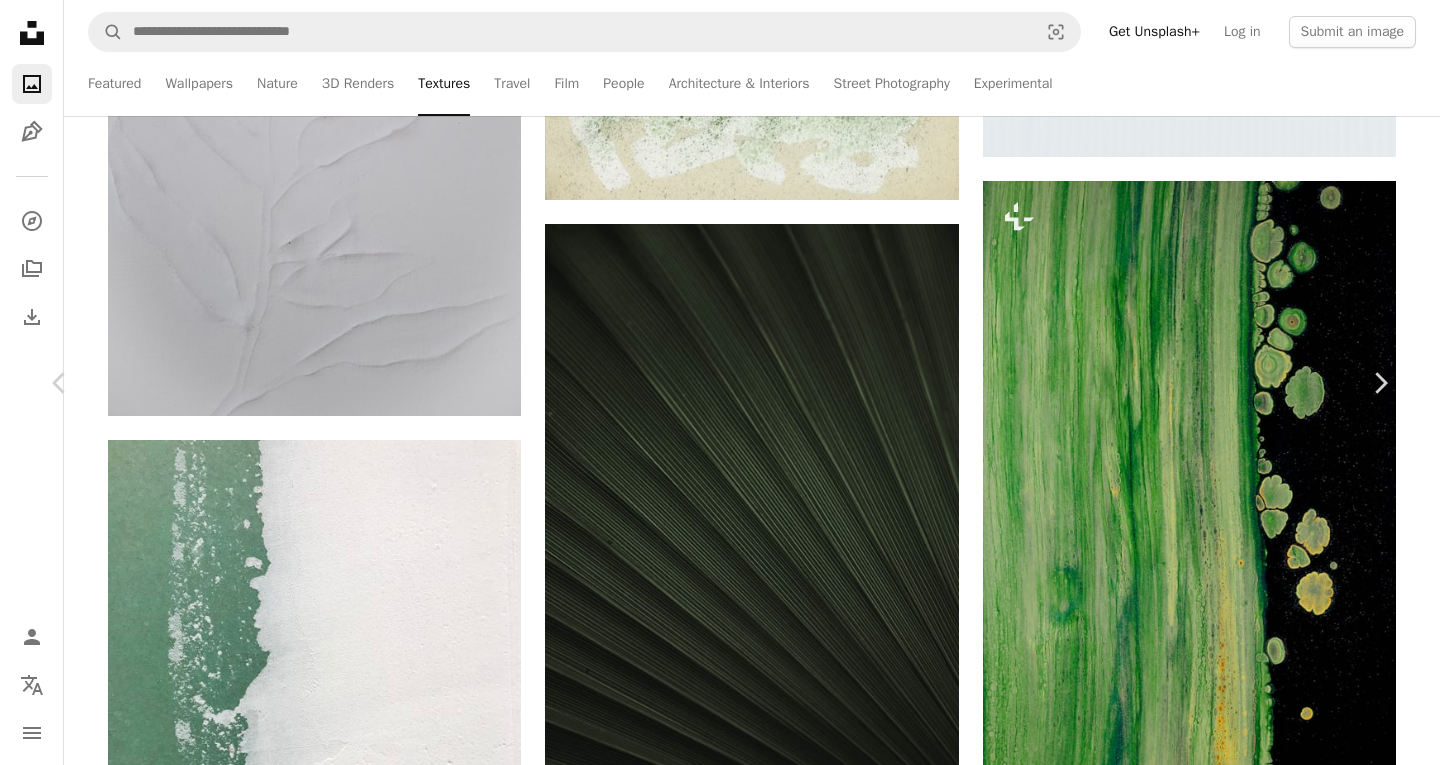 click on "An X shape Chevron left Chevron right [FIRST] [LAST] For Unsplash+ A heart A plus sign A lock Download Zoom in Featured in Photos , Textures A forward-right arrow Share More Actions Calendar outlined Published on November 15, 2022 Safety Licensed under the Unsplash+ License wallpaper background abstract texture art green painting pattern digital image render mobile wallpaper liquid flow fractal abstraction blender acrylic pouring pour Free pictures From this series Chevron right Plus sign for Unsplash+ Plus sign for Unsplash+ Plus sign for Unsplash+ Plus sign for Unsplash+ Plus sign for Unsplash+ Plus sign for Unsplash+ Plus sign for Unsplash+ Plus sign for Unsplash+ Plus sign for Unsplash+ Plus sign for Unsplash+ Plus sign for Unsplash+ Related images Plus sign for Unsplash+ A heart A plus sign [FIRST] [LAST] For Unsplash+ A lock Download Plus sign for Unsplash+ A heart A plus sign [FIRST] [LAST] For Unsplash+ A lock Download Plus sign for Unsplash+ A heart A plus sign [FIRST] [LAST] For Unsplash+ A lock Download A heart" at bounding box center [720, 5239] 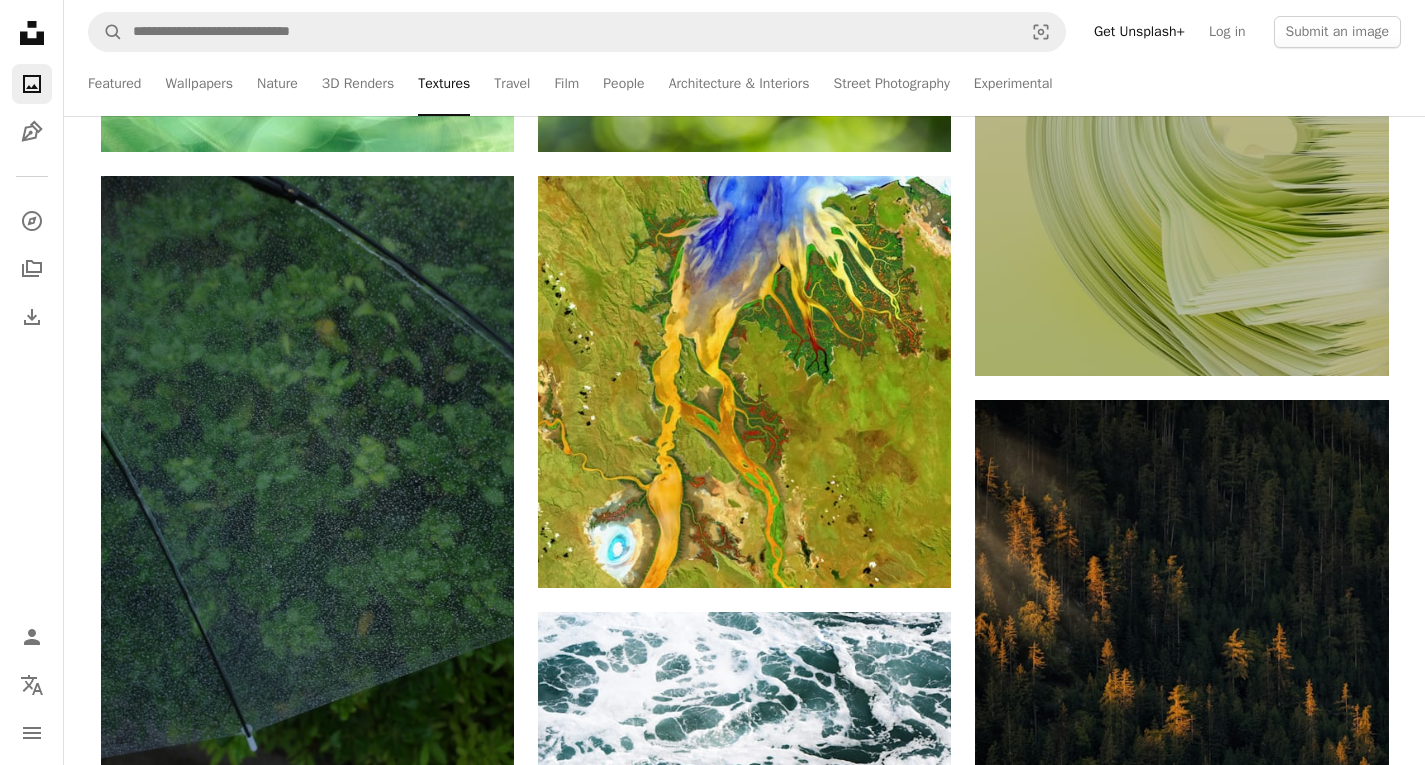 scroll, scrollTop: 4072, scrollLeft: 0, axis: vertical 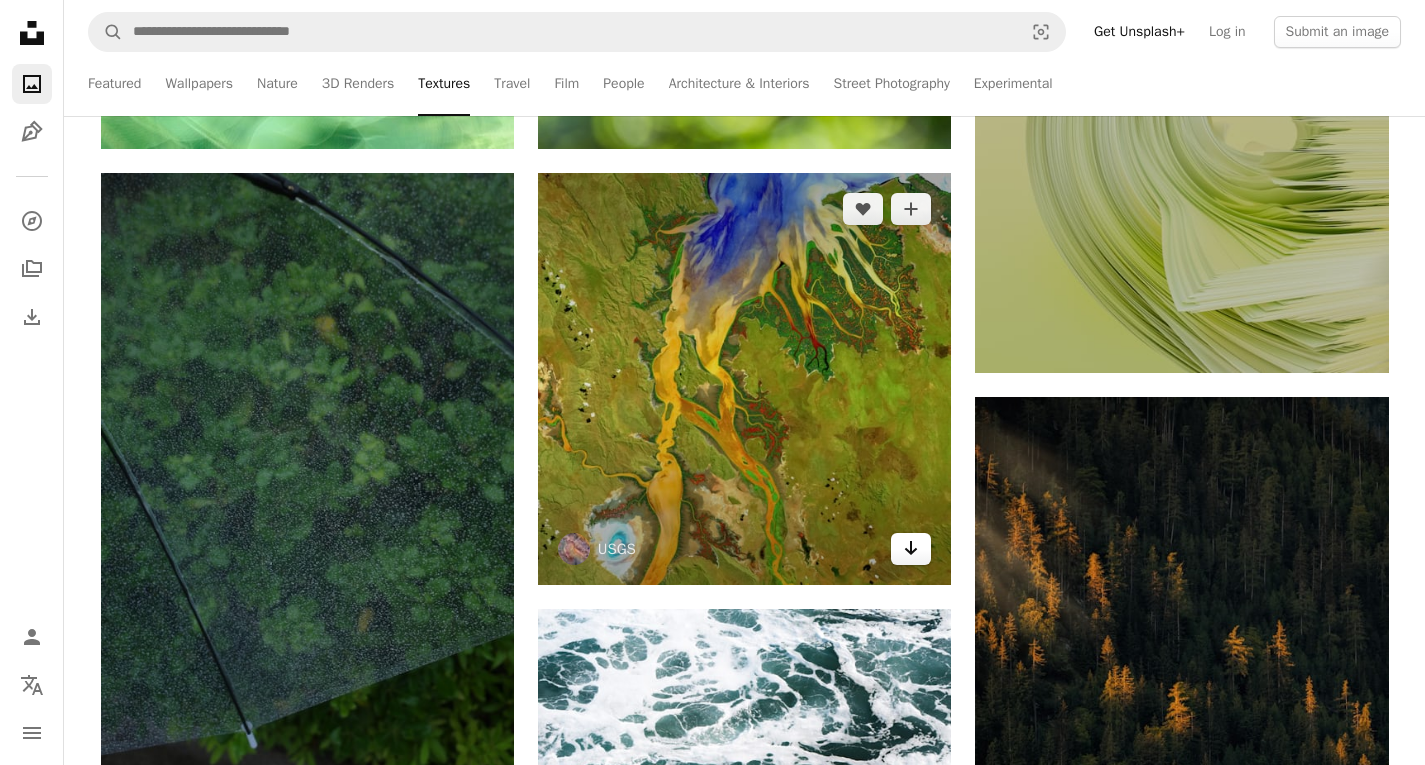 click on "Arrow pointing down" 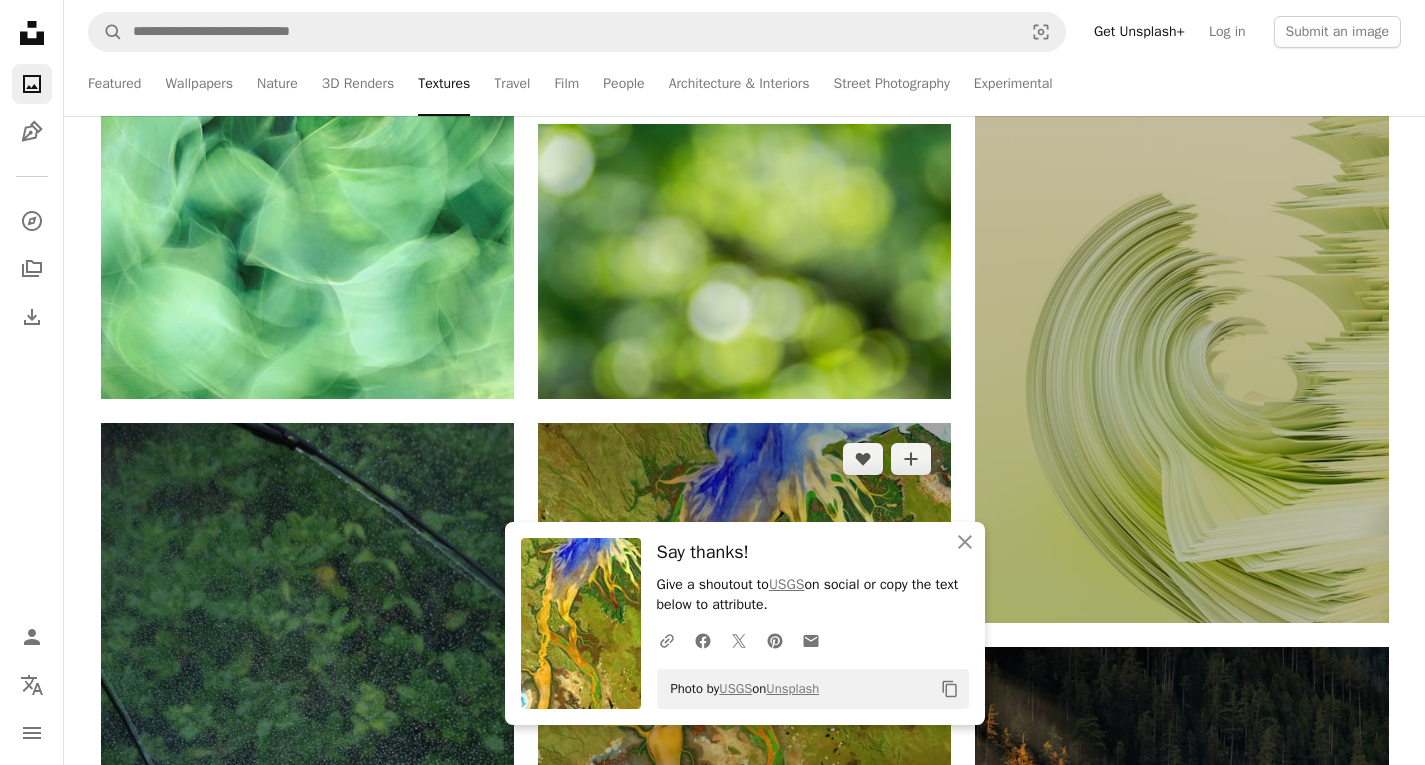 scroll, scrollTop: 3821, scrollLeft: 0, axis: vertical 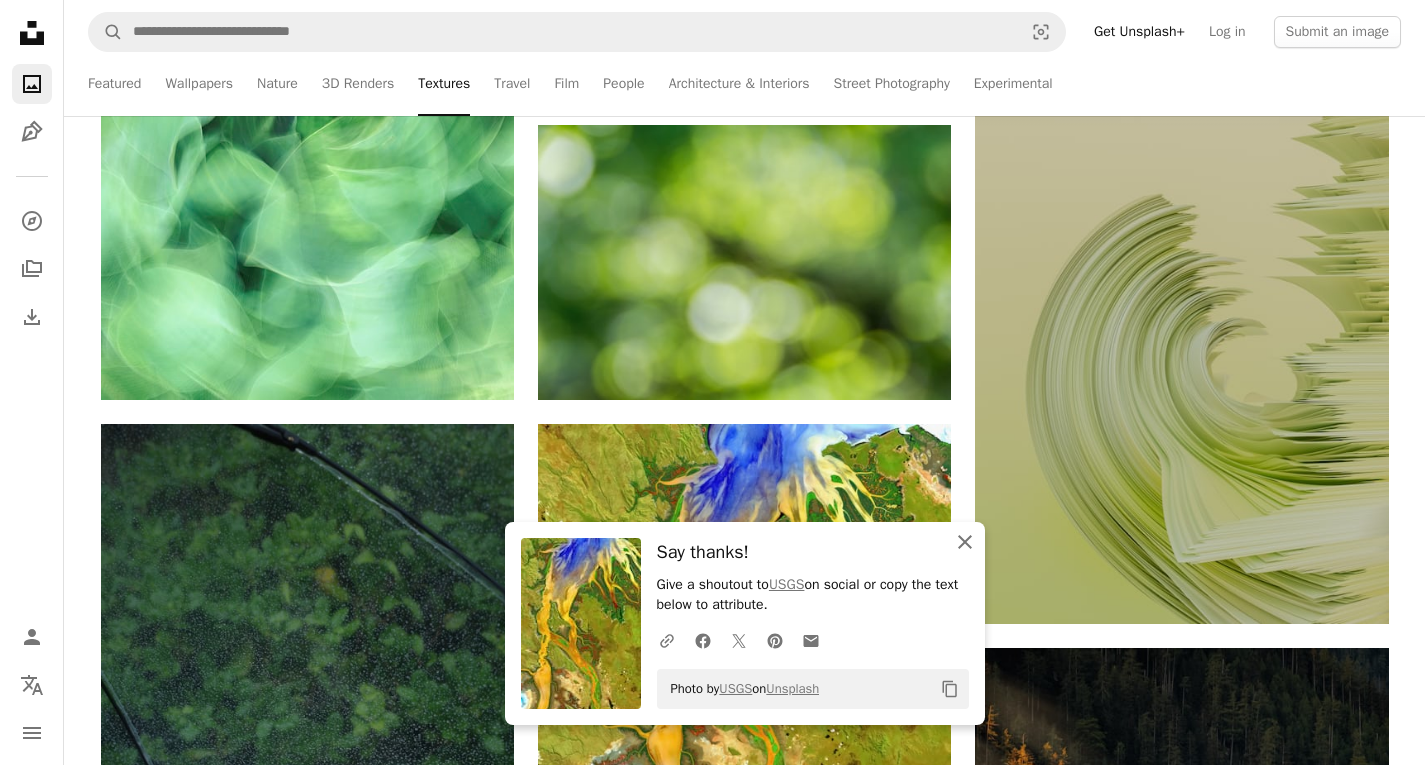 click on "An X shape" 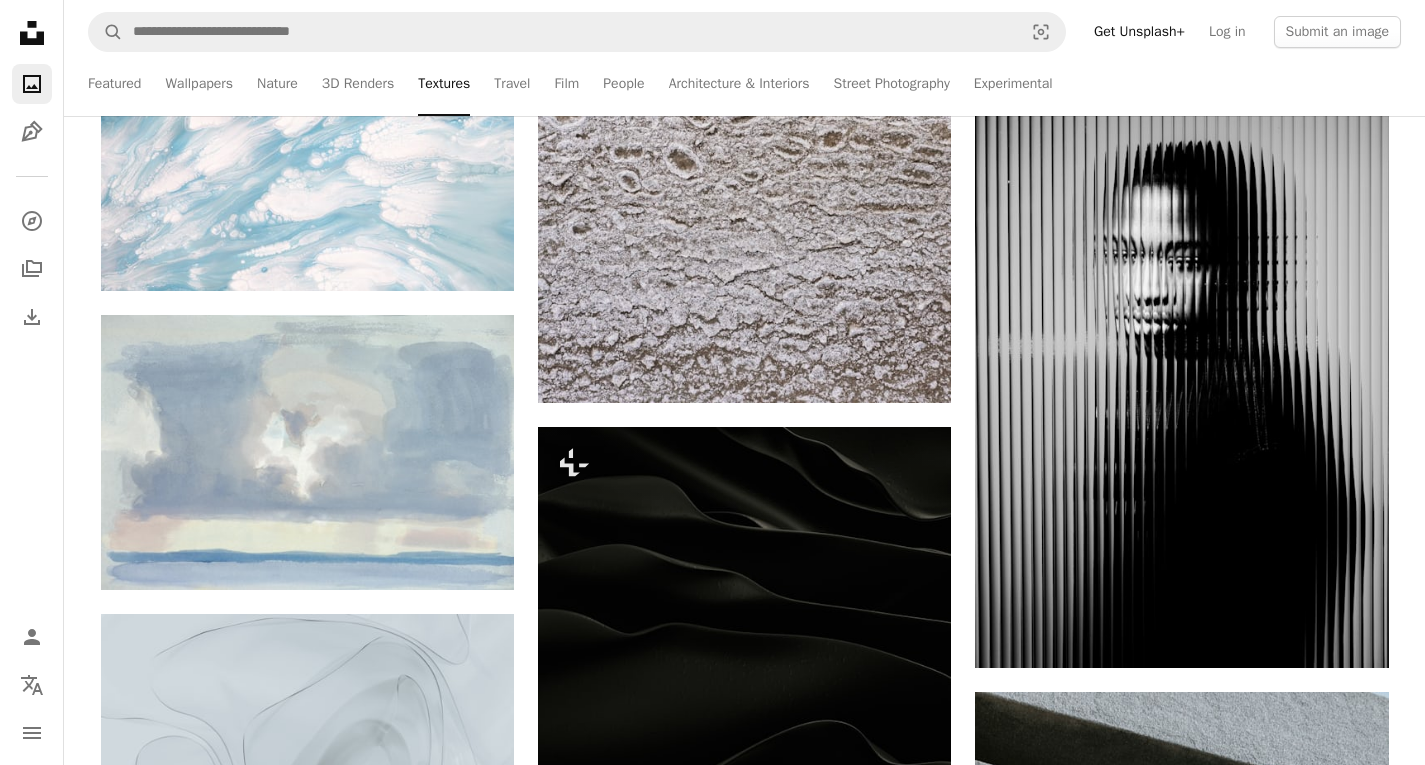 scroll, scrollTop: 14398, scrollLeft: 0, axis: vertical 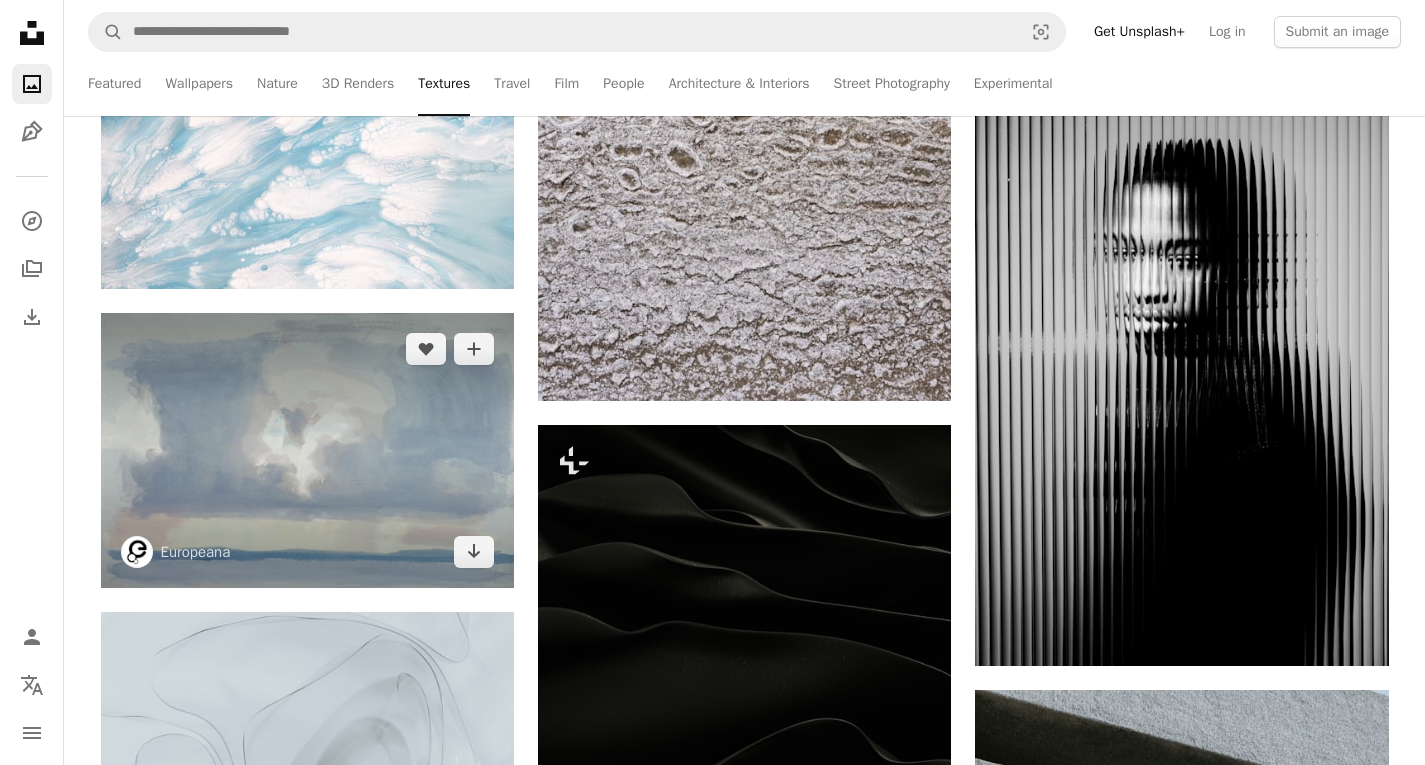 click at bounding box center (307, 450) 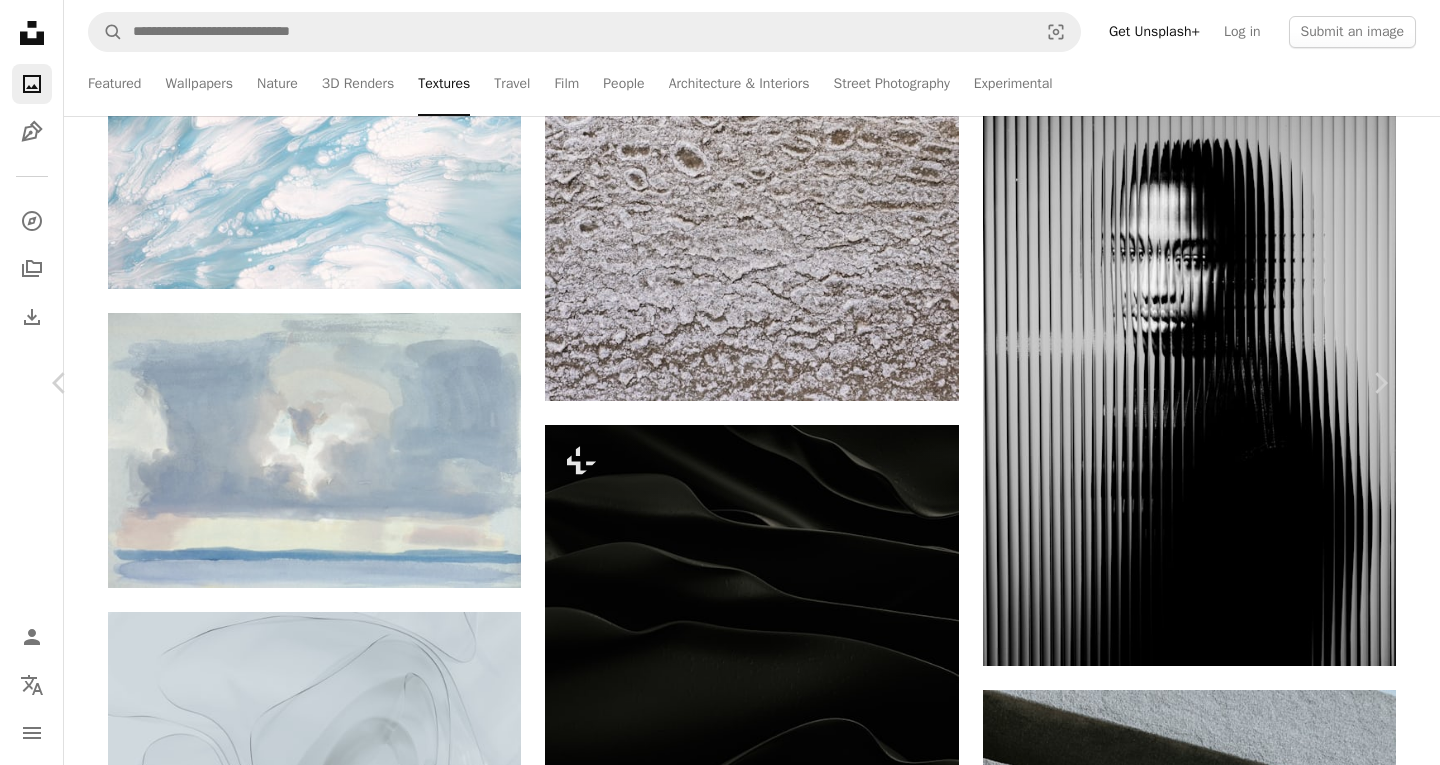 click on "Chevron down" 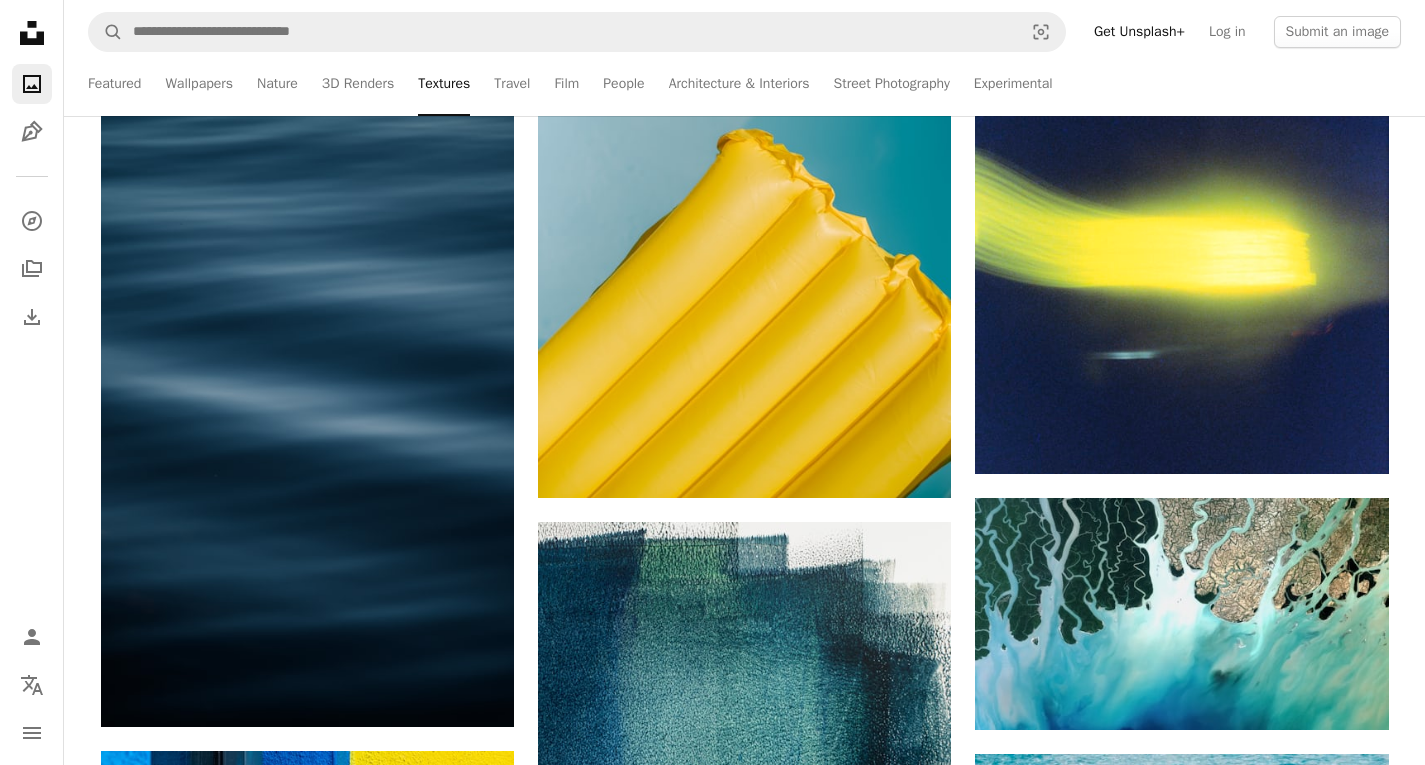 scroll, scrollTop: 18674, scrollLeft: 0, axis: vertical 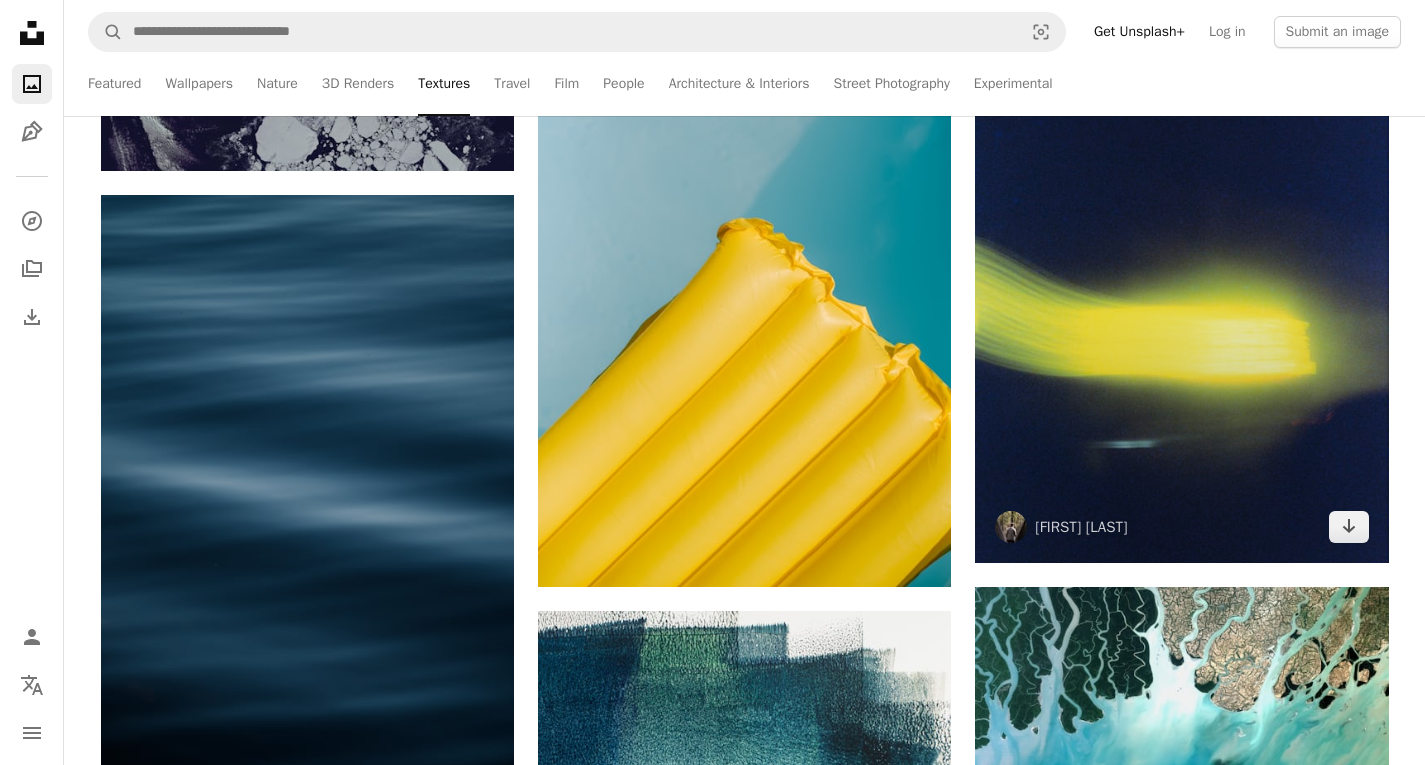 click at bounding box center [1181, 304] 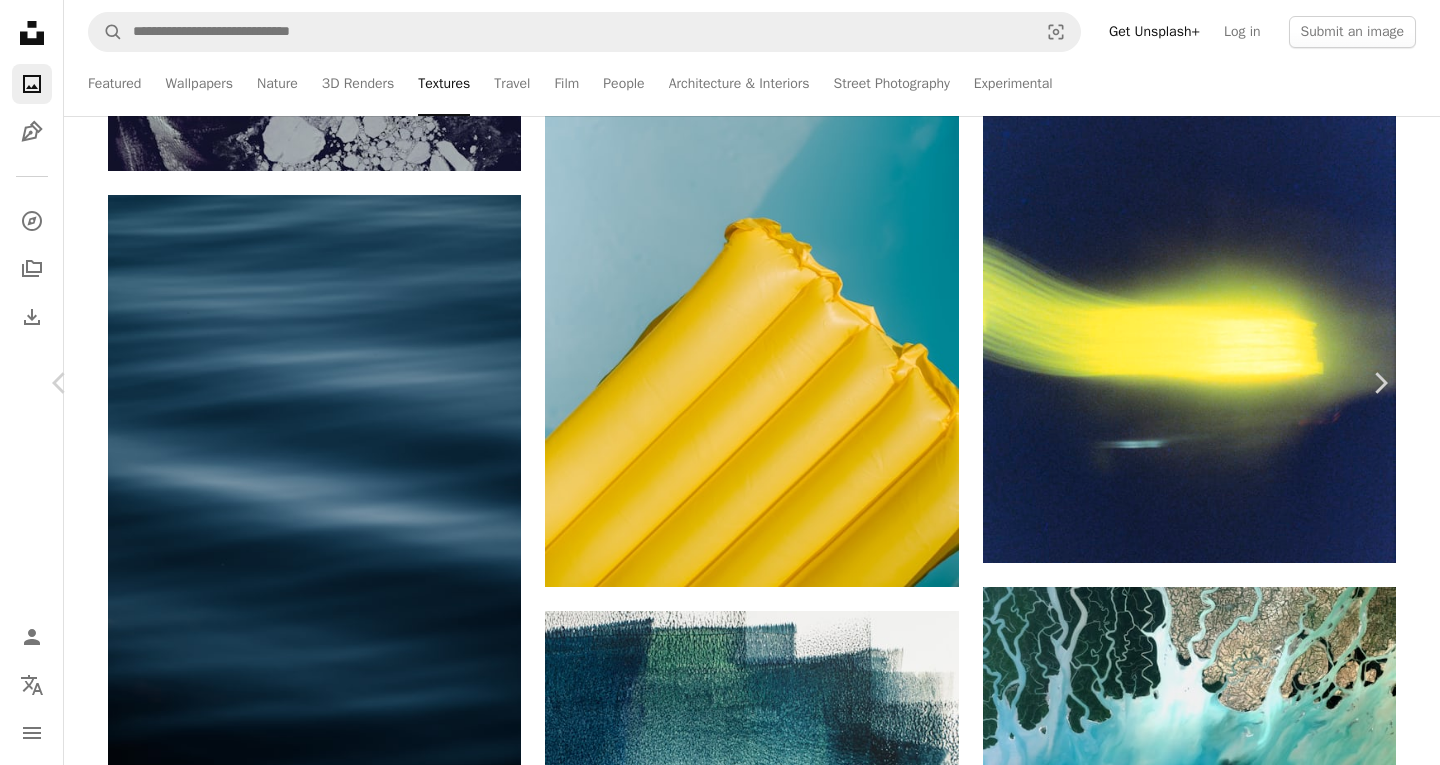 click on "[FIRST] [LAST] casually A heart A plus sign Download free Chevron down" at bounding box center (712, 3512) 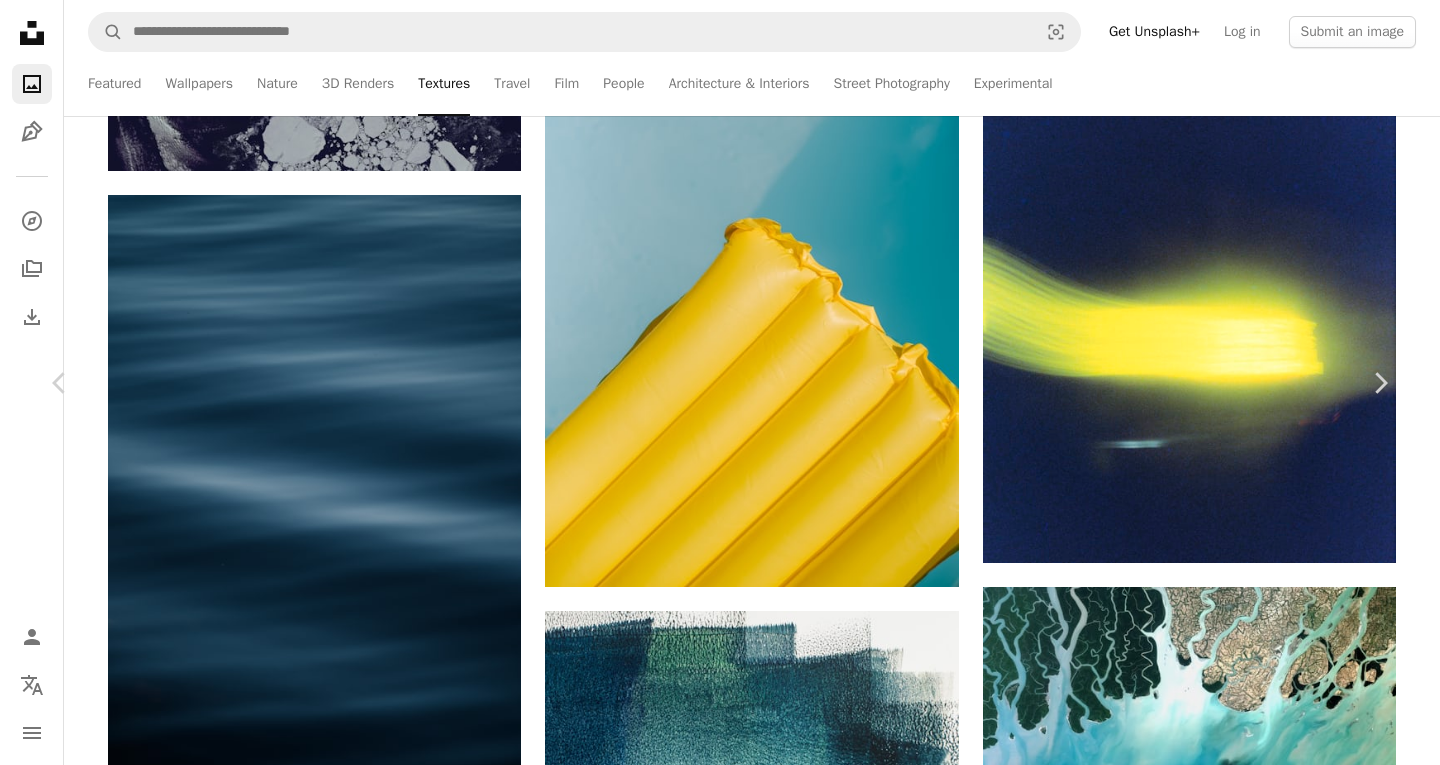 click on "( 2000 x 2500 )" at bounding box center (1208, 3650) 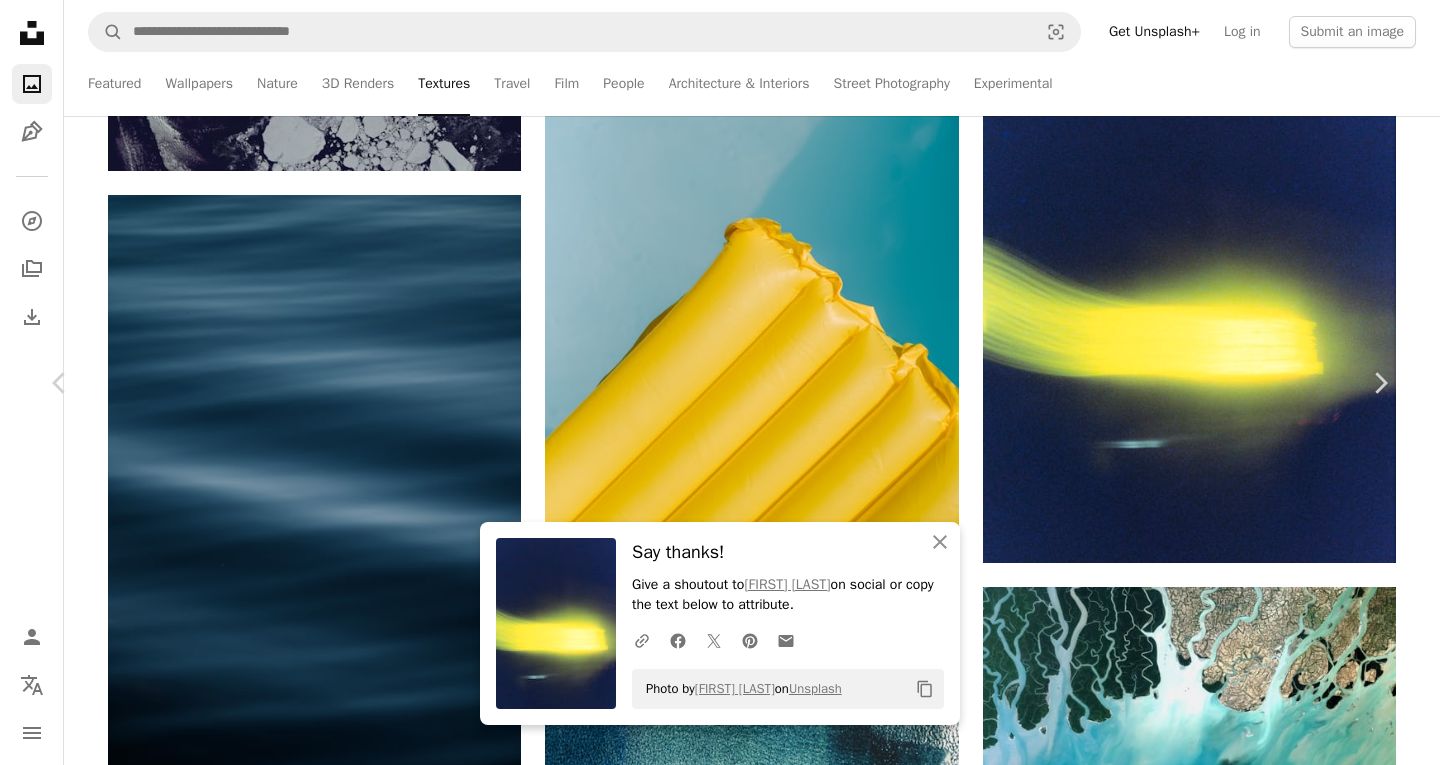 click on "An X shape Chevron left Chevron right An X shape Close Say thanks! Give a shoutout to  [FIRST] [LAST]  on social or copy the text below to attribute. A URL sharing icon (chains) Facebook icon X (formerly Twitter) icon Pinterest icon An envelope Photo by  [FIRST] [LAST]  on  Unsplash
Copy content [FIRST] [LAST] casually A heart A plus sign Download free Chevron down Zoom in Views 1,831,664 Downloads 14,121 Featured in Textures ,  Film A forward-right arrow Share Info icon Info More Actions Long blurred lights at night. Shot on Cinestill 800T. Calendar outlined Published on  December 2, 2020 Safety Free to use under the  Unsplash License wallpaper background texture aesthetic dark blue night pattern light orange film yellow wallpapers film photography cold 35mm analogue photography grainy kodak streak Free images Browse premium related images on iStock  |  Save 20% with code UNSPLASH20 View more on iStock  ↗ Related images A heart A plus sign [FIRST] [LAST] Available for hire A checkmark inside of a circle Arrow pointing down A heart A plus sign" at bounding box center [720, 3847] 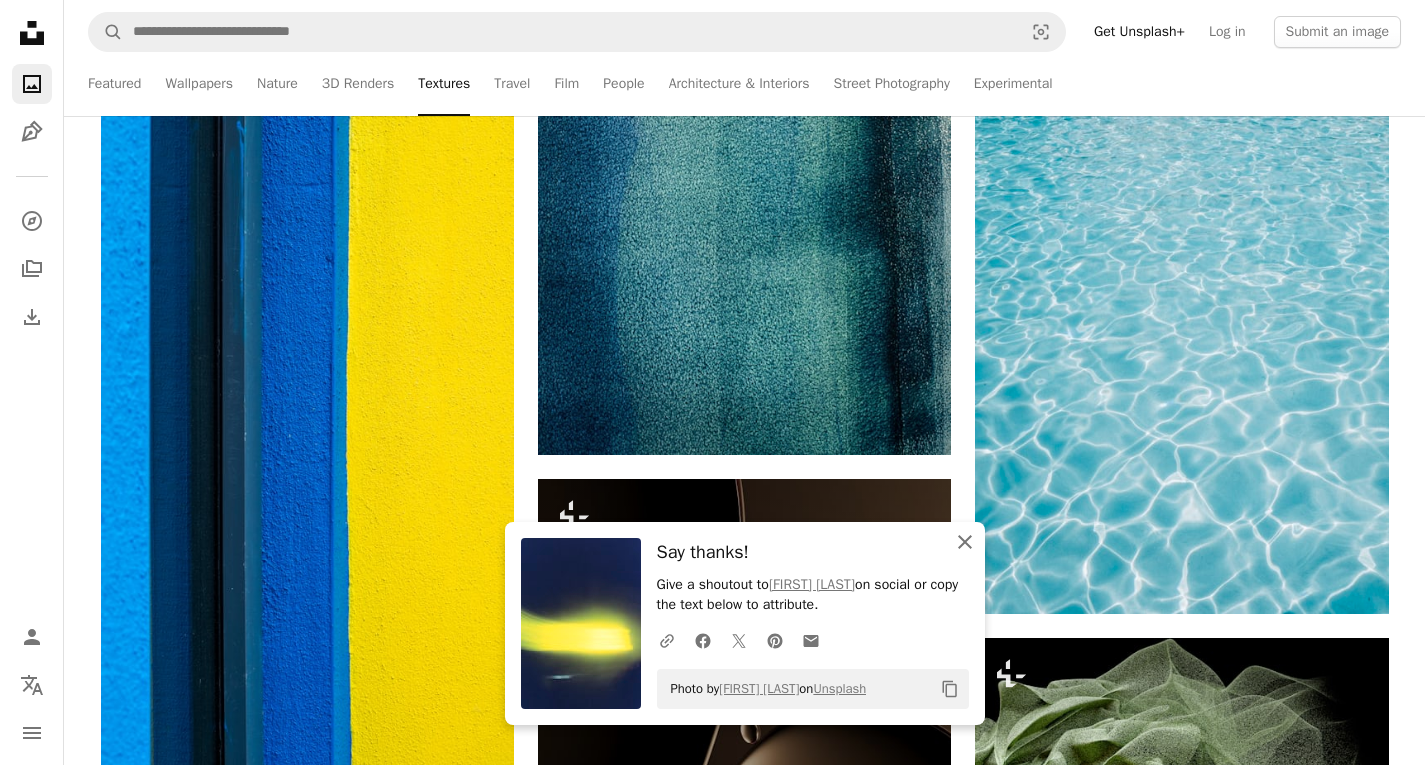 click 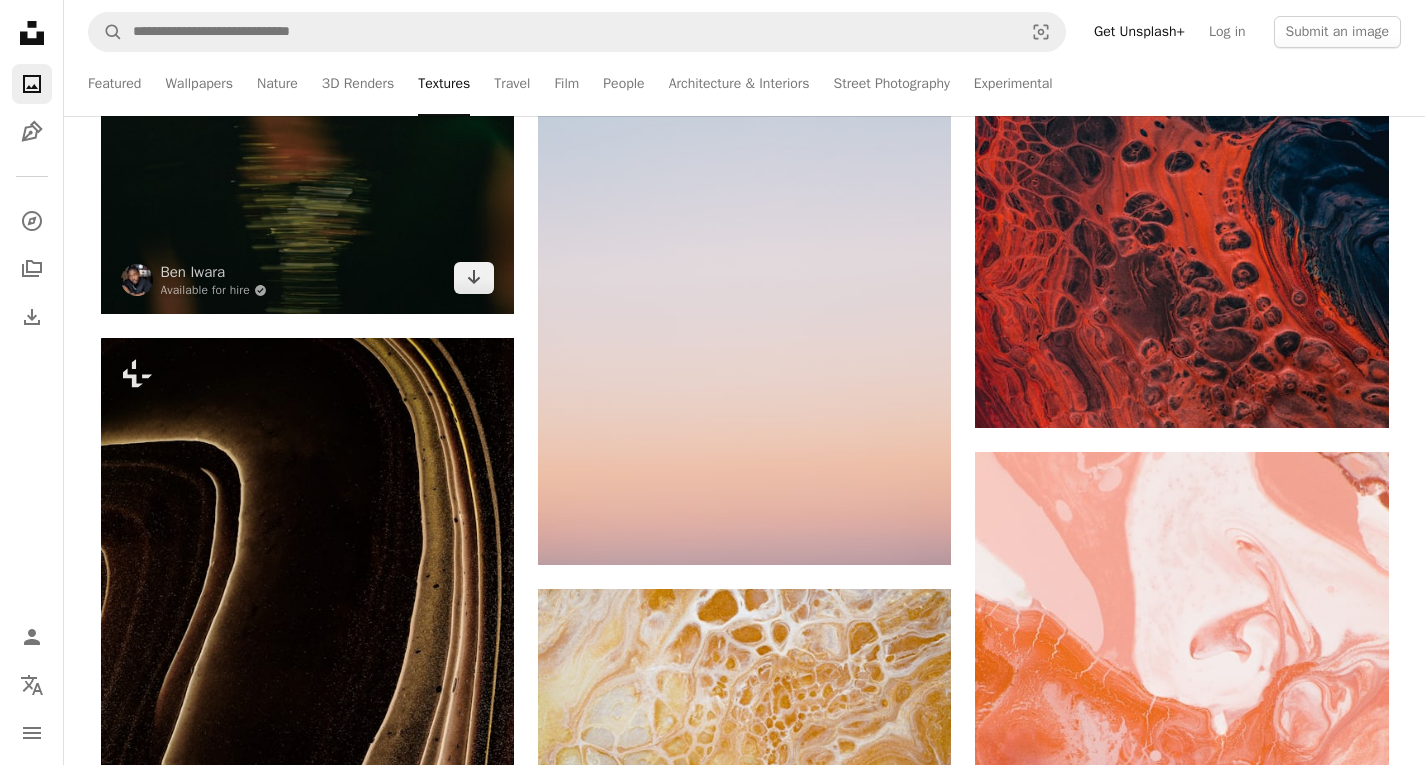 scroll, scrollTop: 21123, scrollLeft: 0, axis: vertical 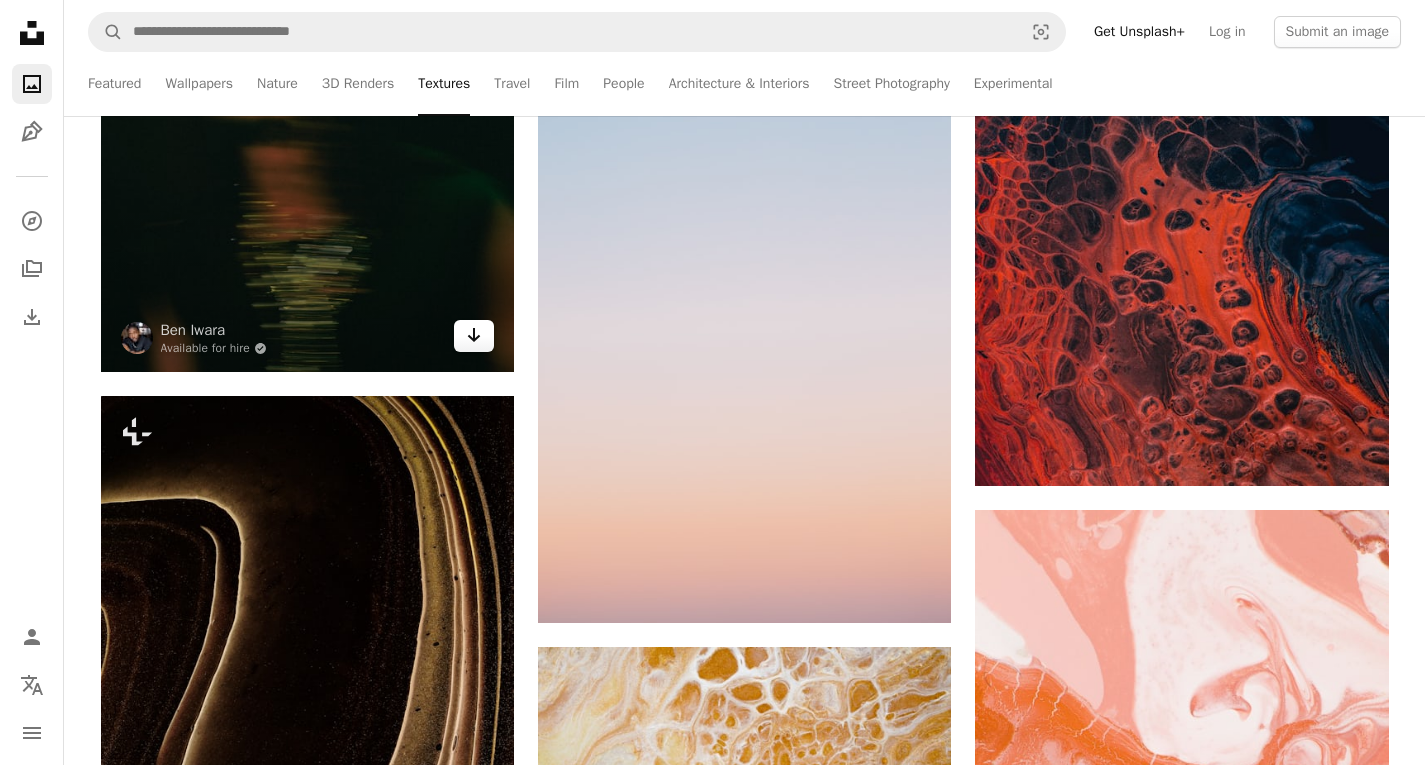 click on "Arrow pointing down" 